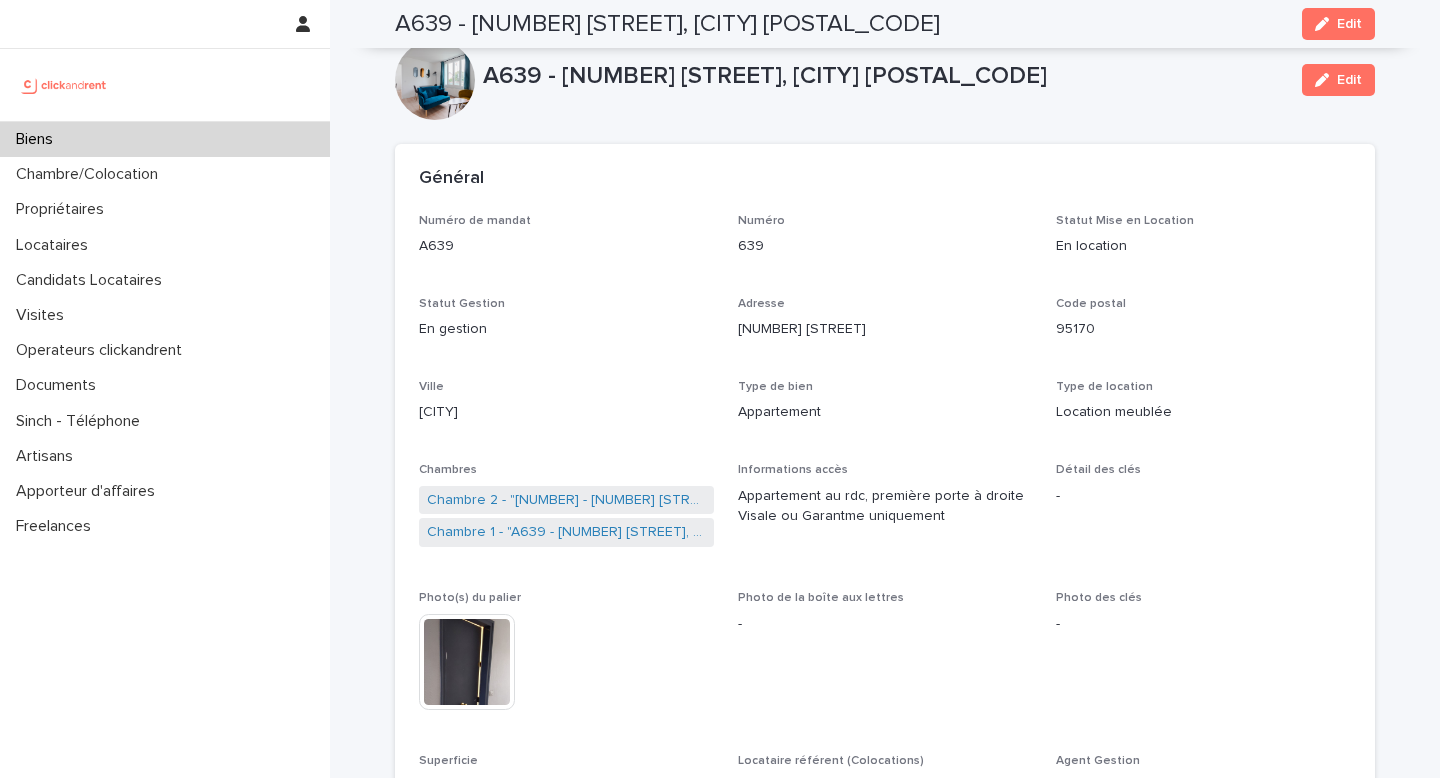 scroll, scrollTop: 0, scrollLeft: 0, axis: both 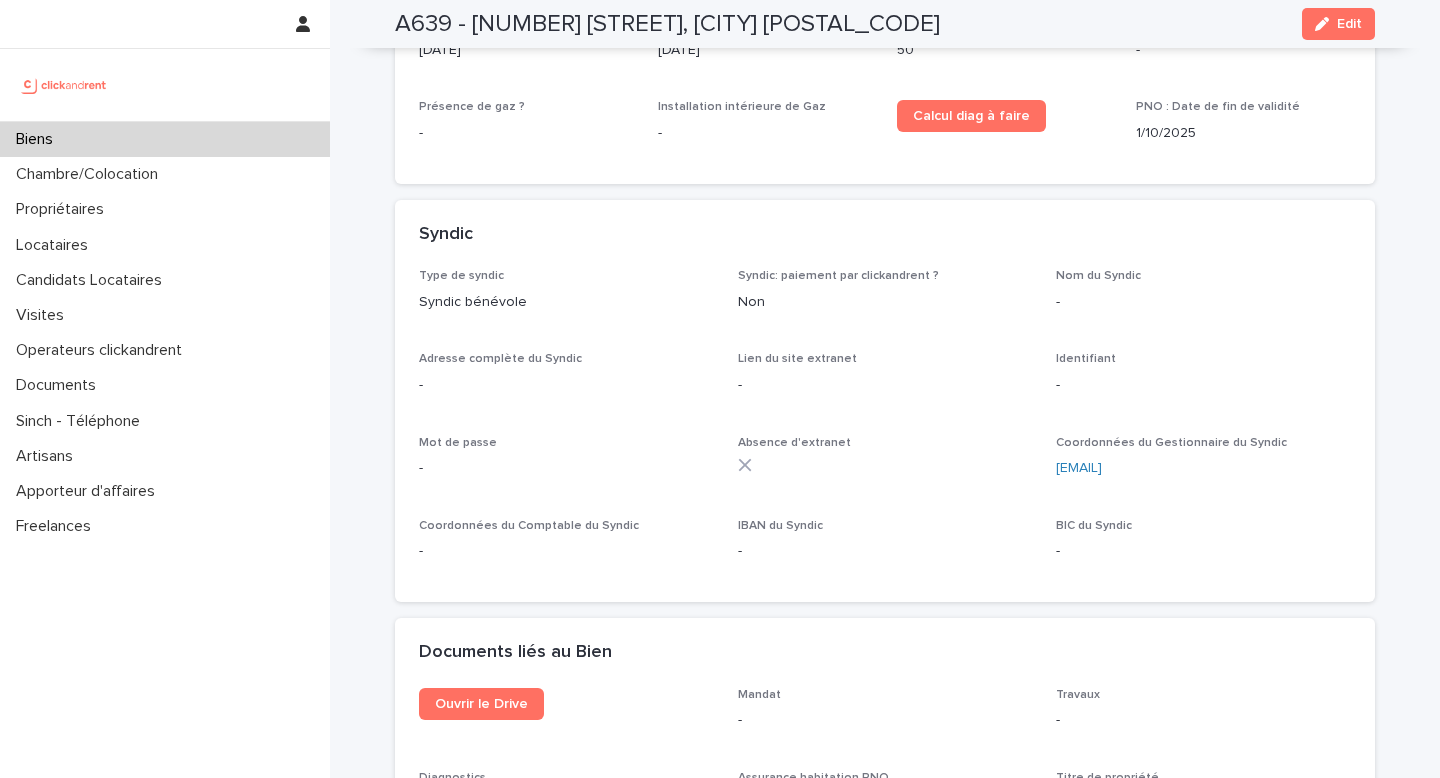 click on "Biens" at bounding box center [165, 139] 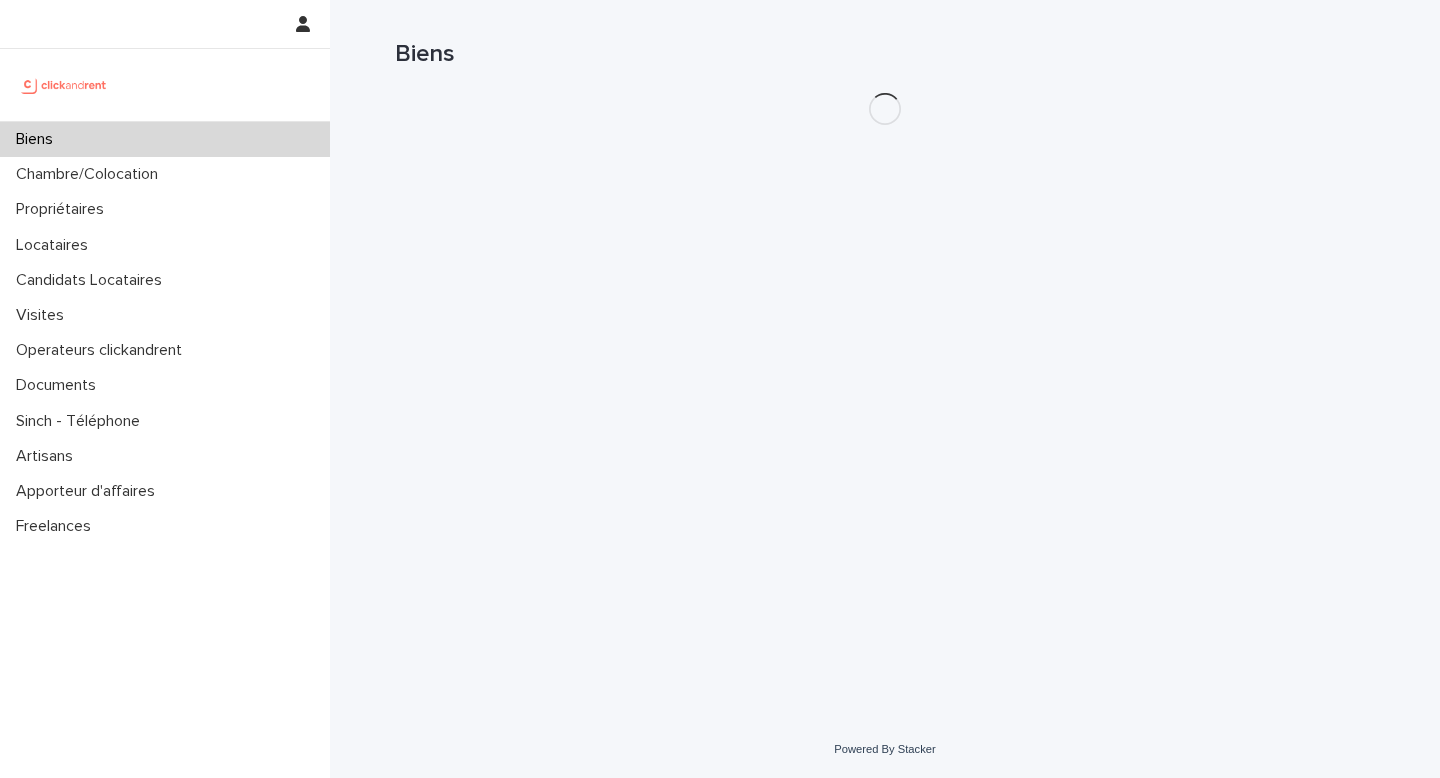 scroll, scrollTop: 0, scrollLeft: 0, axis: both 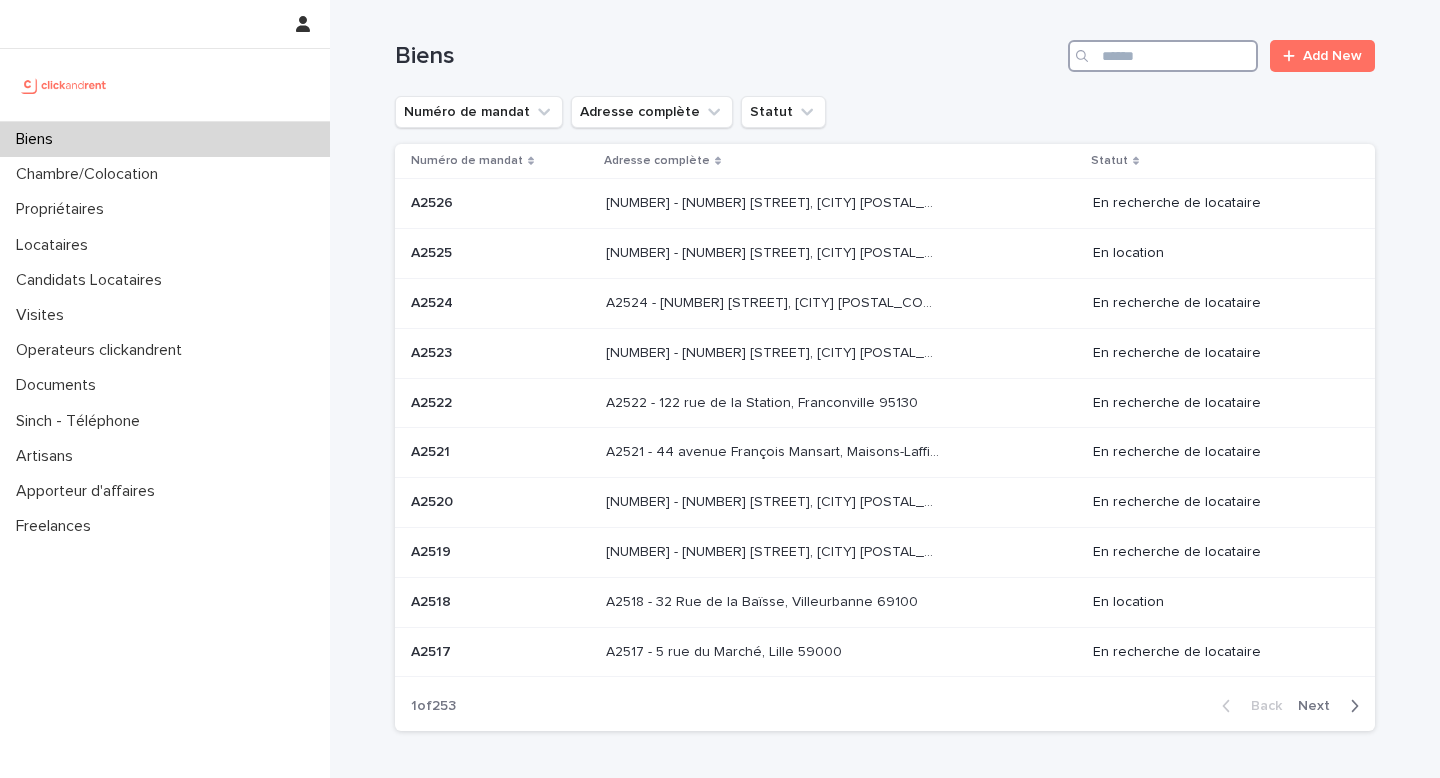 click at bounding box center [1163, 56] 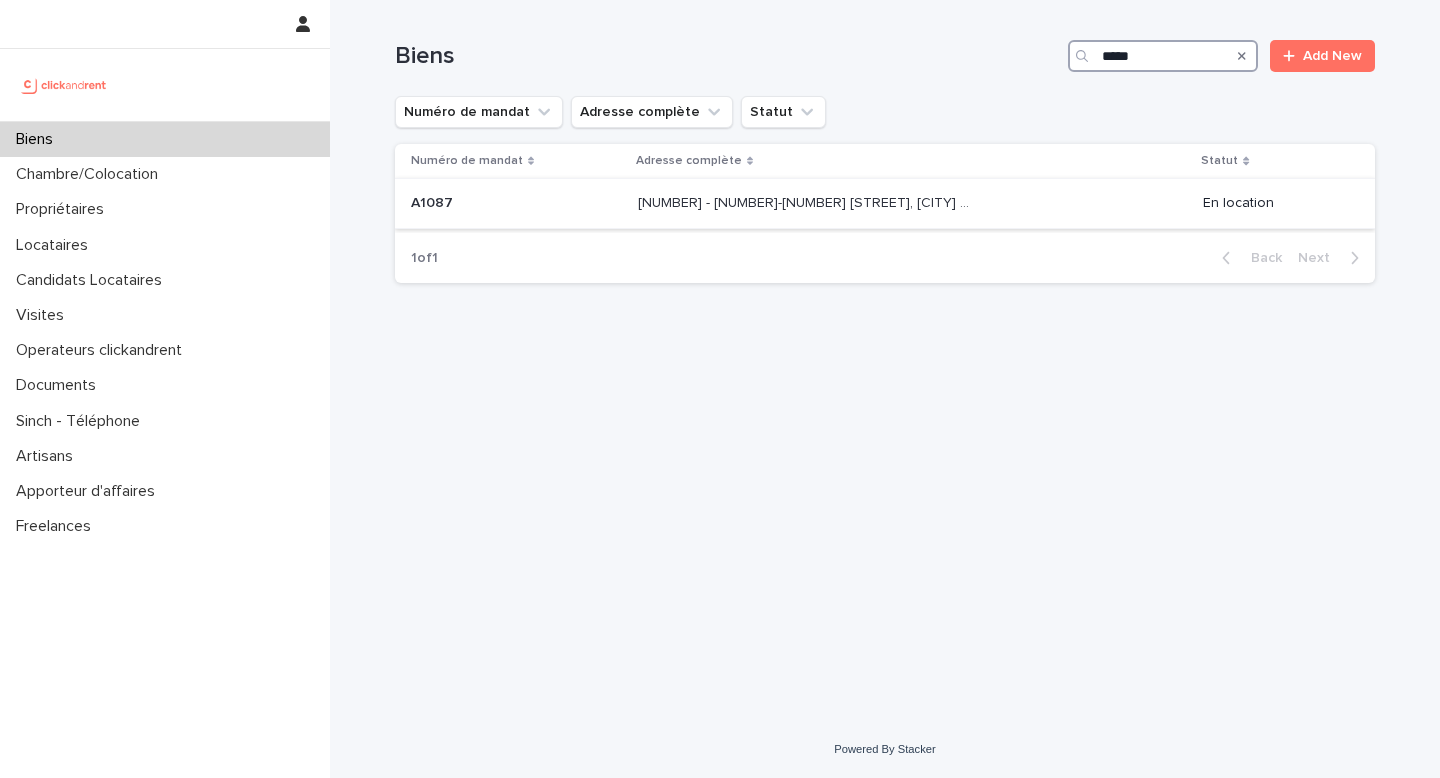 type on "*****" 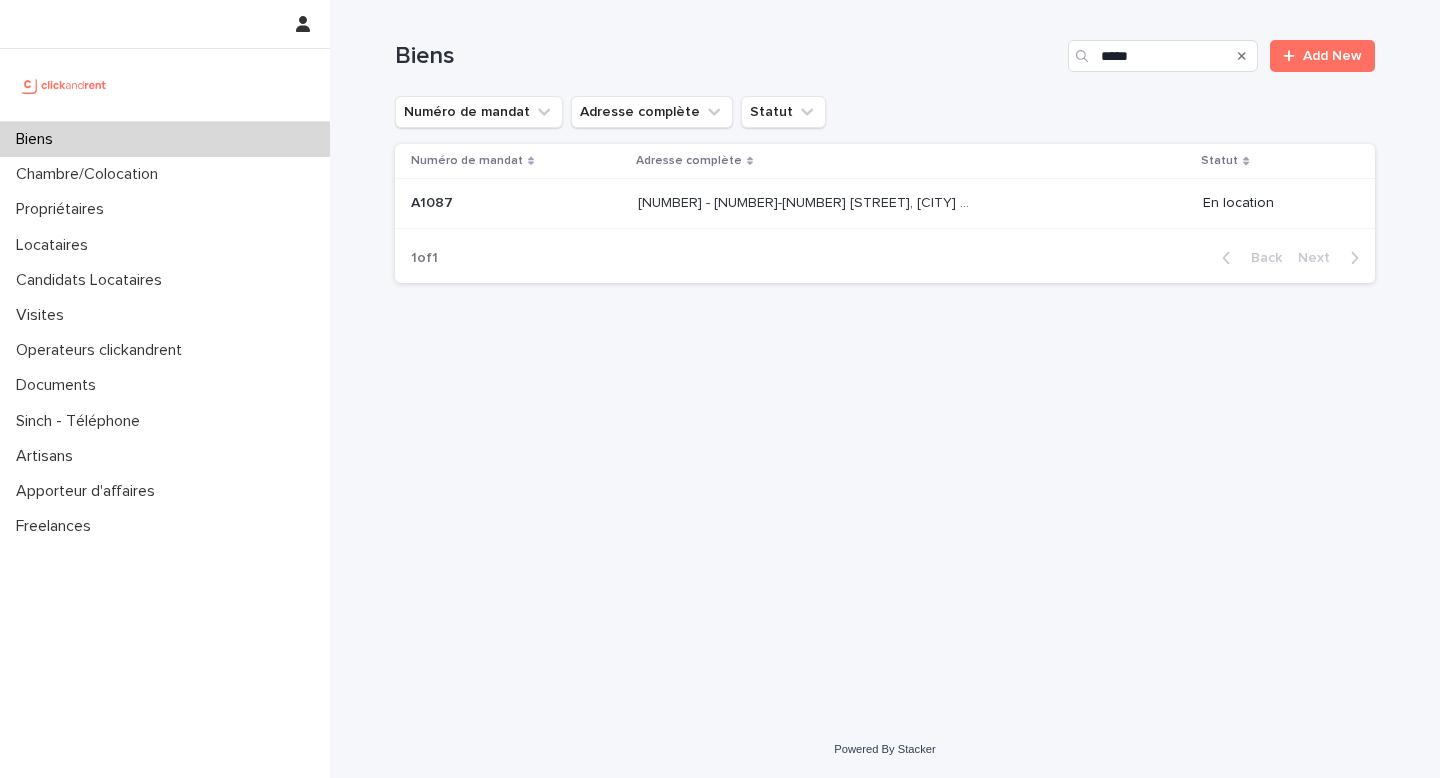 click on "[NUMBER] - [NUMBER]-[NUMBER] [STREET], [CITY] [POSTAL_CODE]" at bounding box center [806, 201] 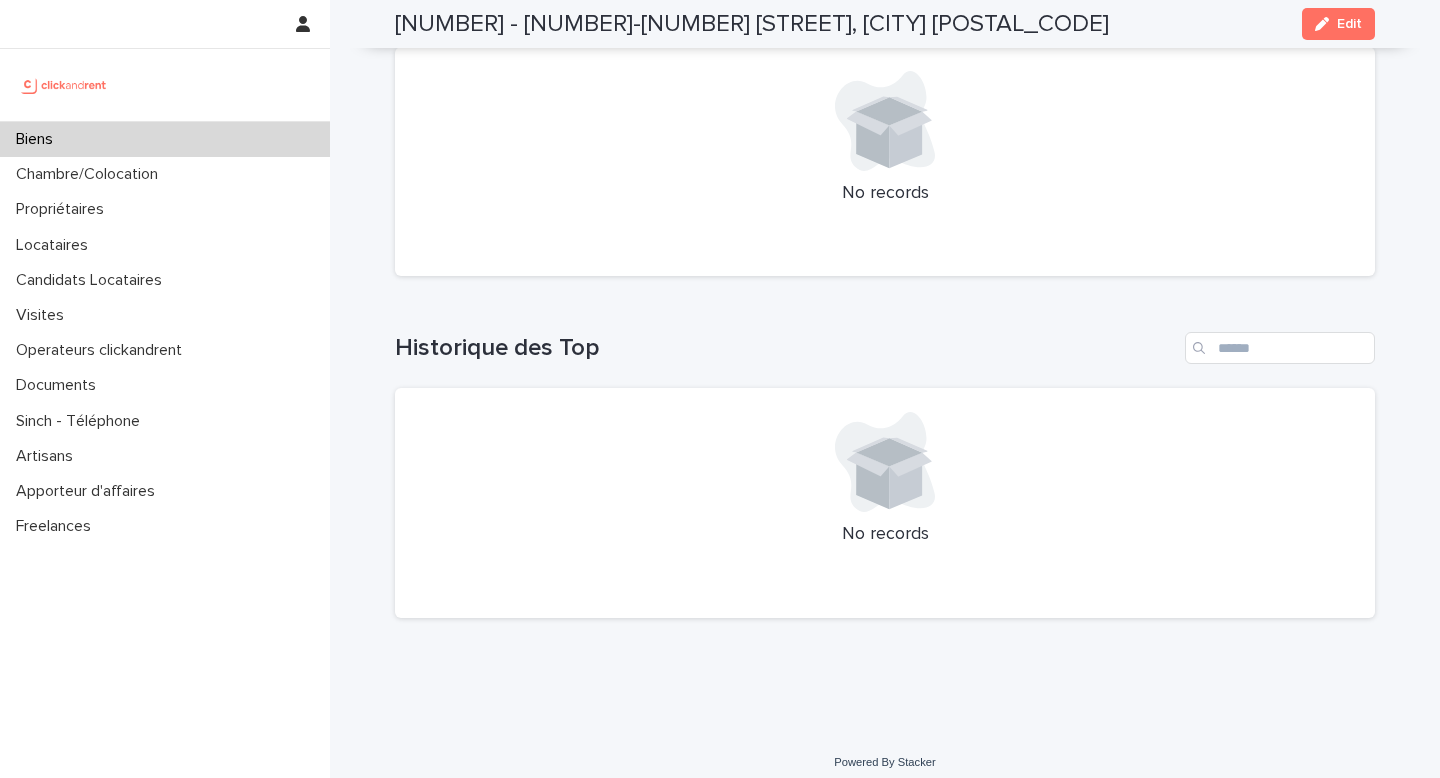 scroll, scrollTop: 6809, scrollLeft: 0, axis: vertical 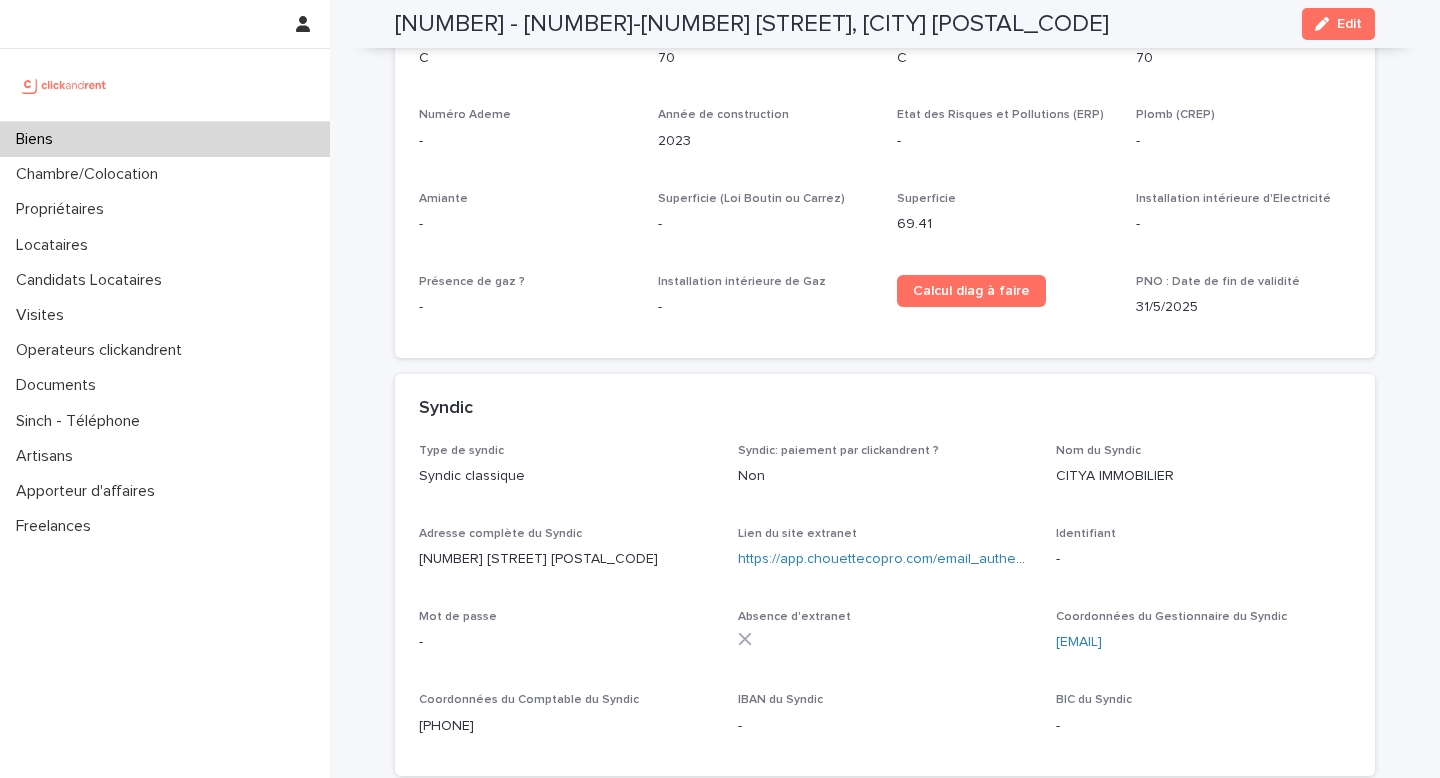 click on "[PHONE]" at bounding box center (566, 726) 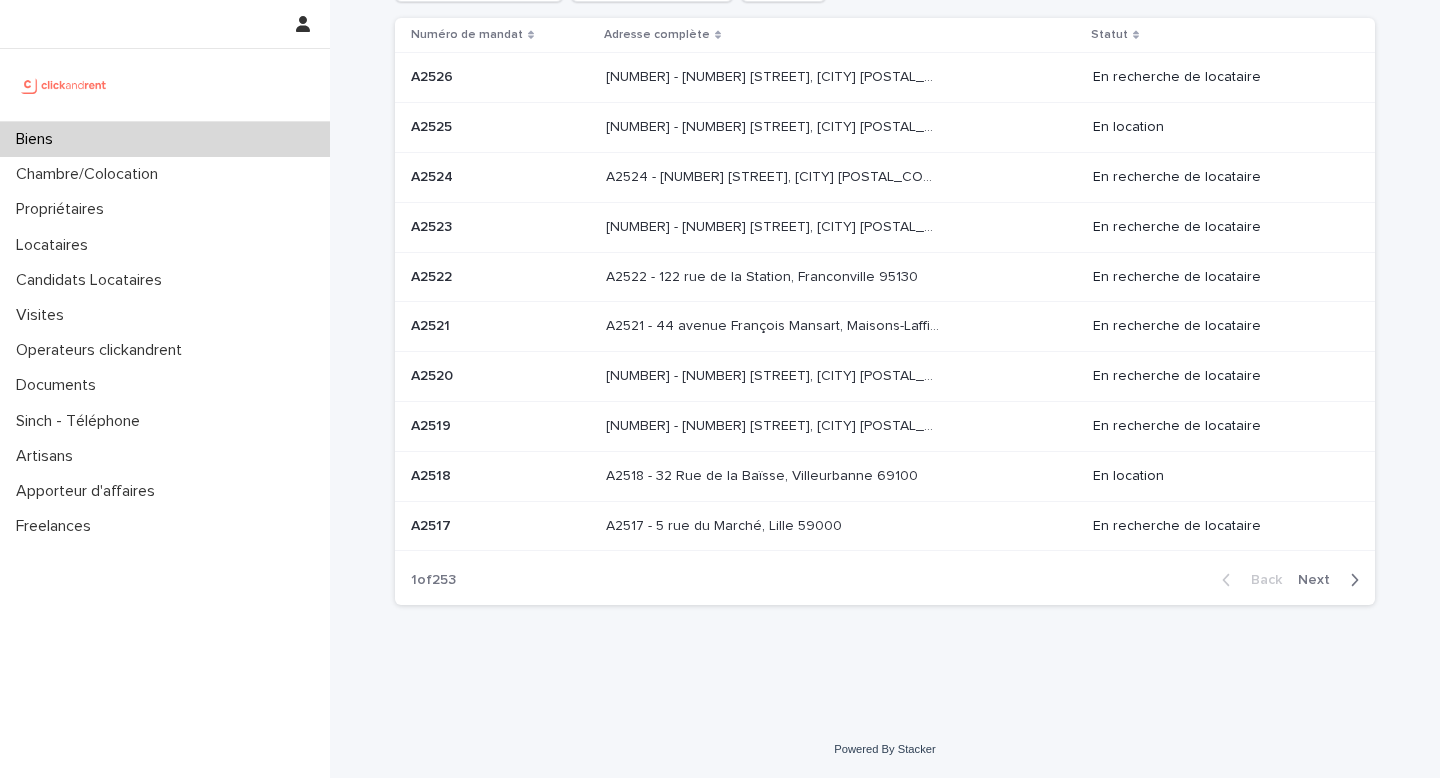 scroll, scrollTop: 0, scrollLeft: 0, axis: both 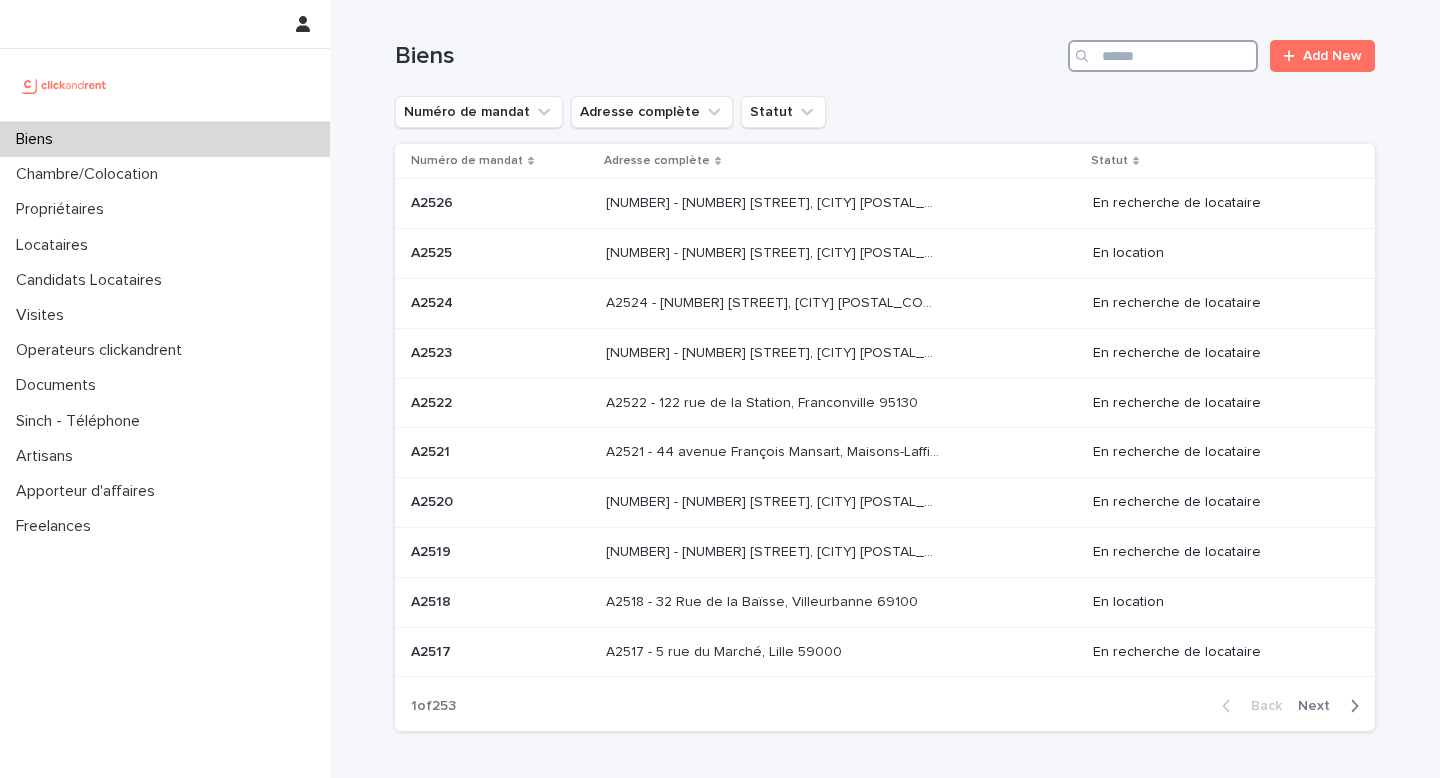 click at bounding box center (1163, 56) 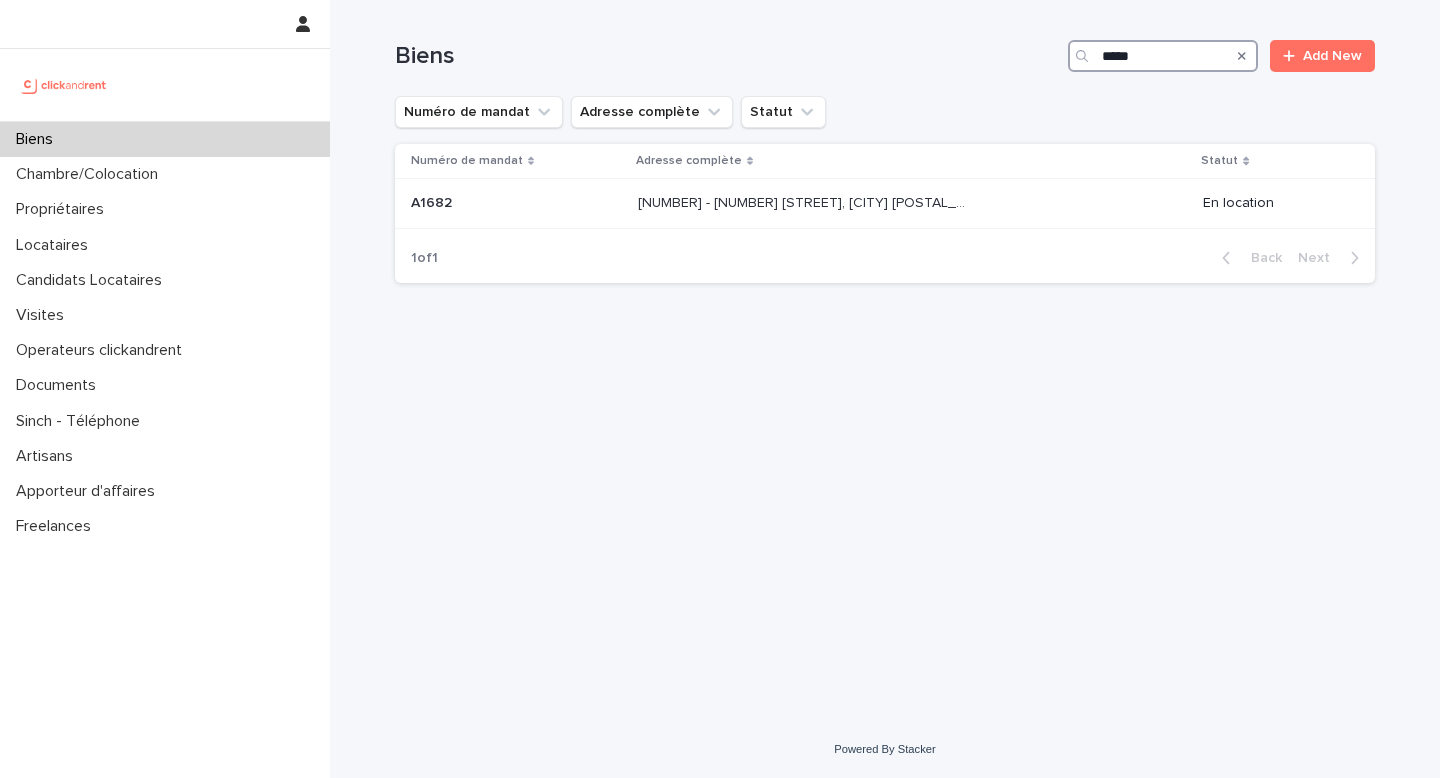 type on "*****" 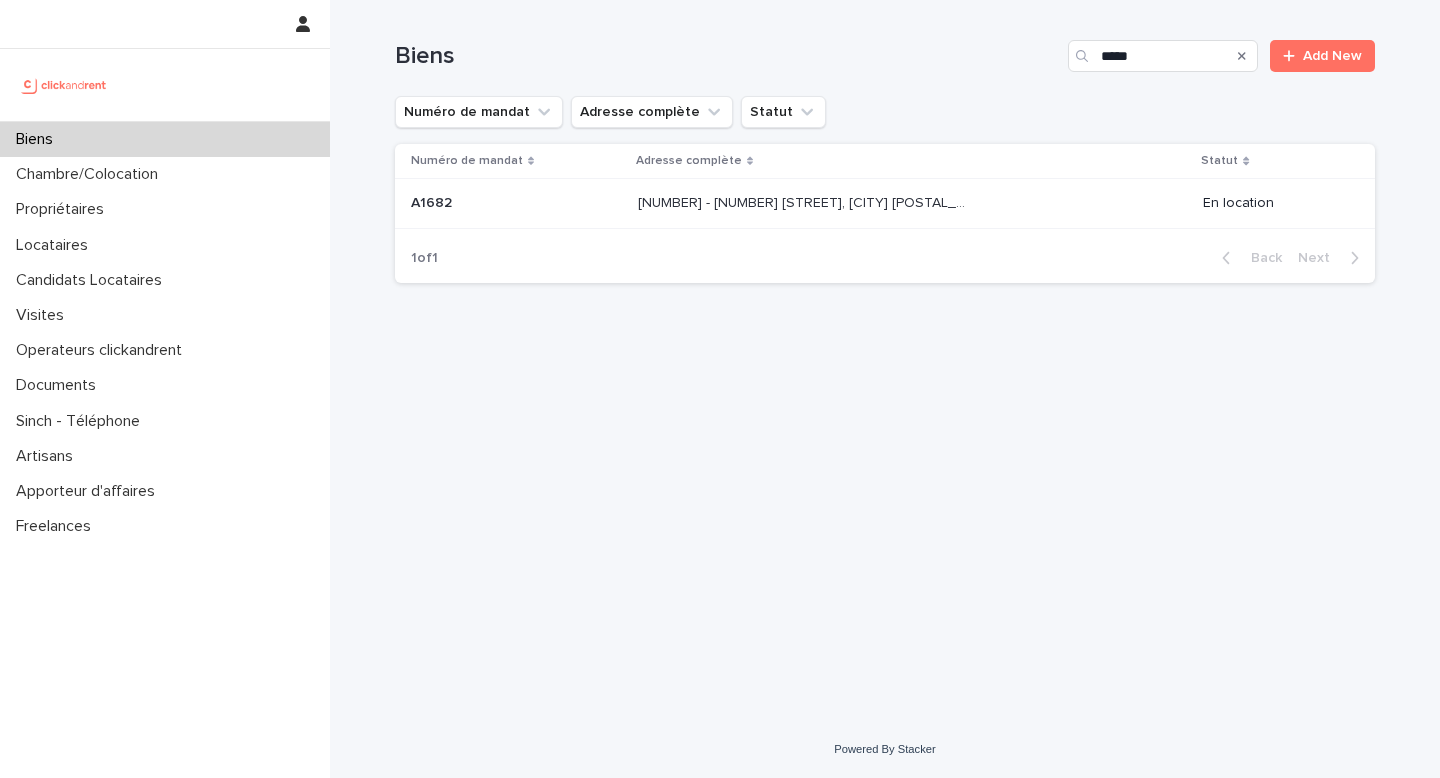 click on "Adresse complète" at bounding box center [912, 161] 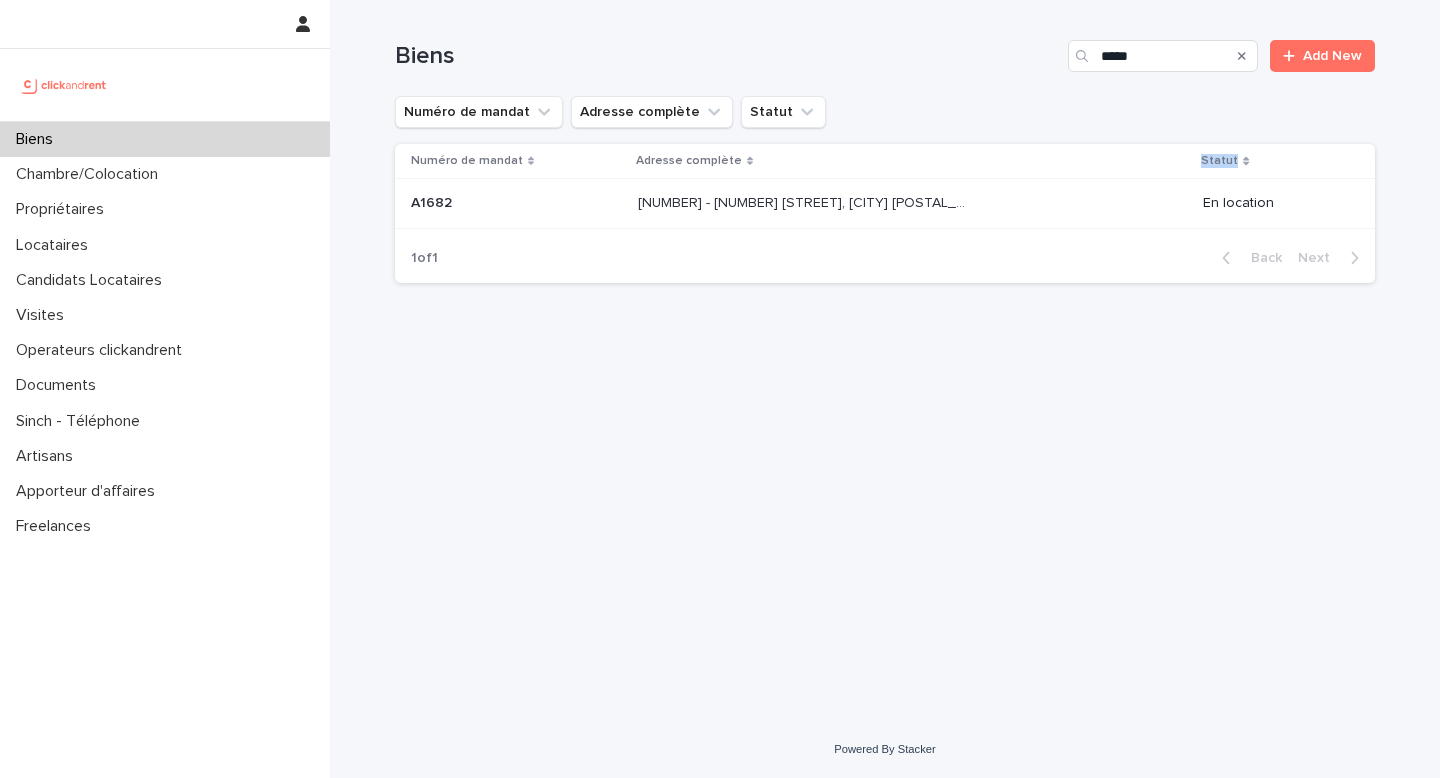 click on "Adresse complète" at bounding box center [912, 161] 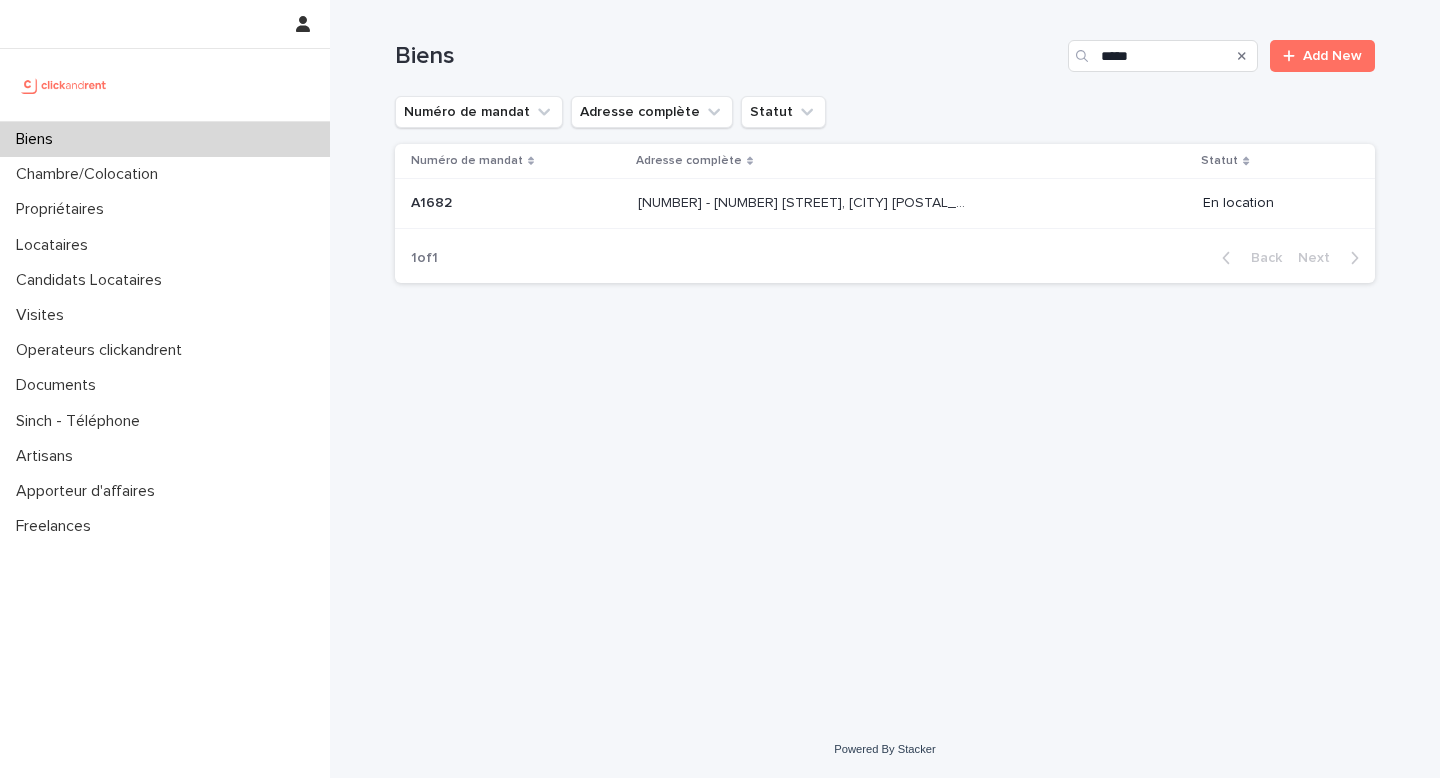click on "A1682 - [NUMBER] [STREET], [CITY] [POSTAL_CODE] A1682 - [NUMBER] [STREET], [CITY] [POSTAL_CODE]" at bounding box center (912, 203) 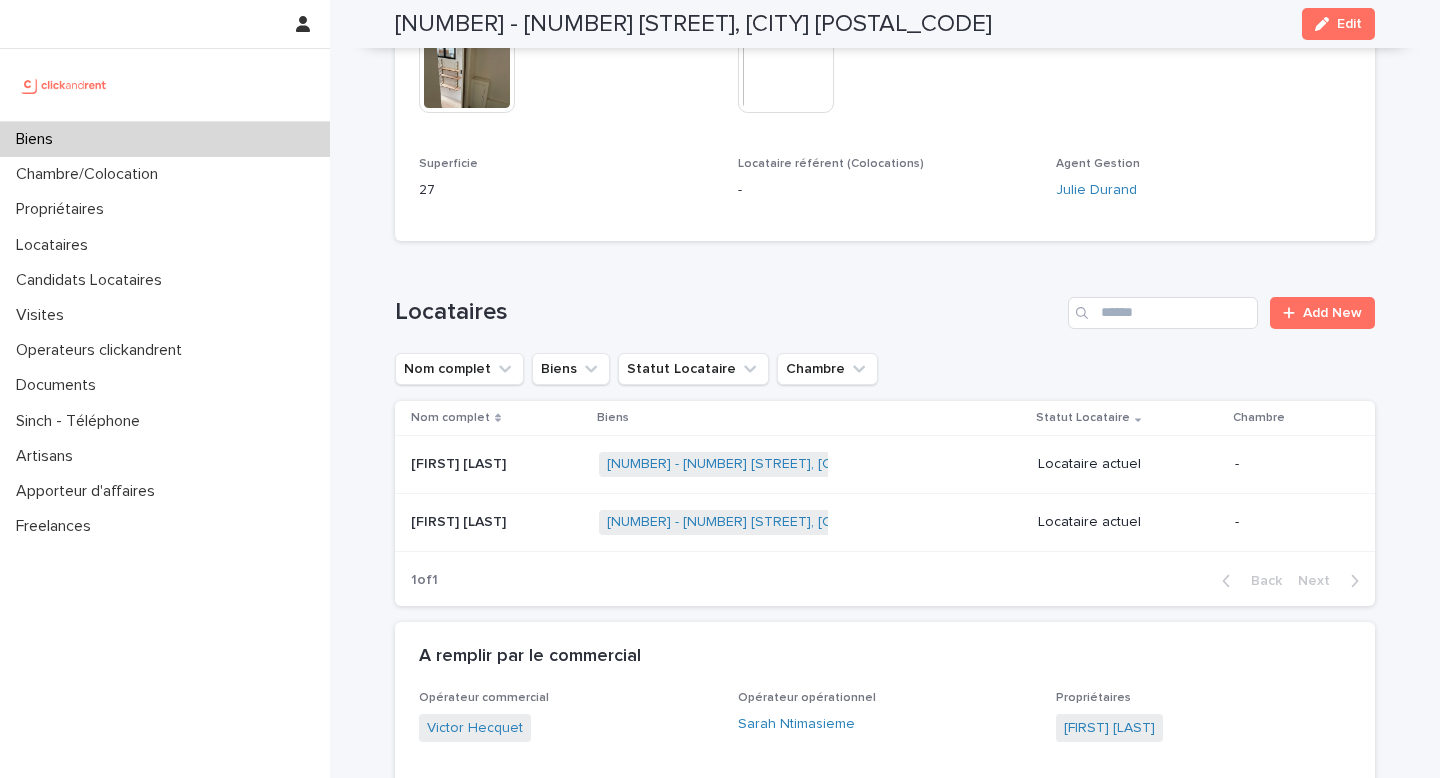 scroll, scrollTop: 1045, scrollLeft: 0, axis: vertical 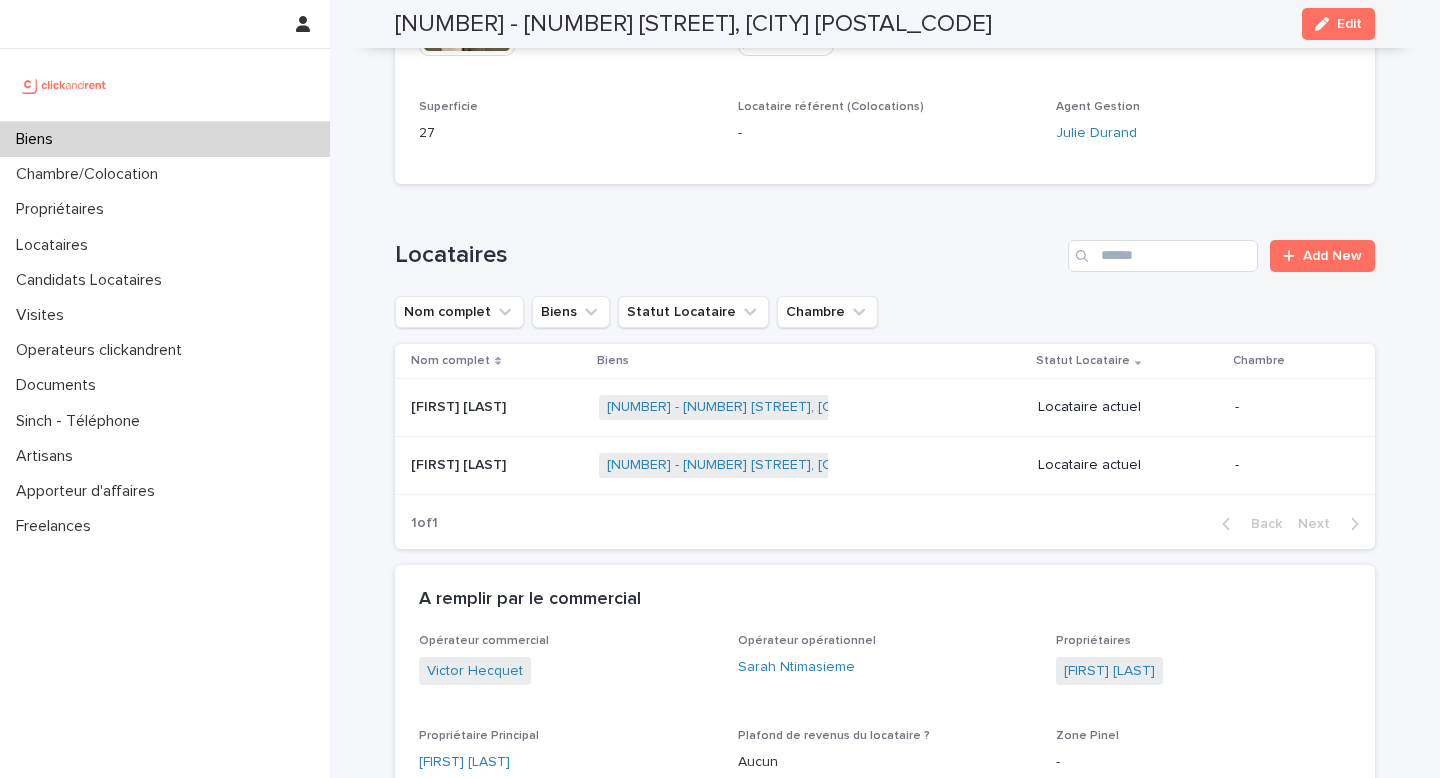 click on "[FIRST] [LAST] [FIRST] [LAST]" at bounding box center [497, 407] 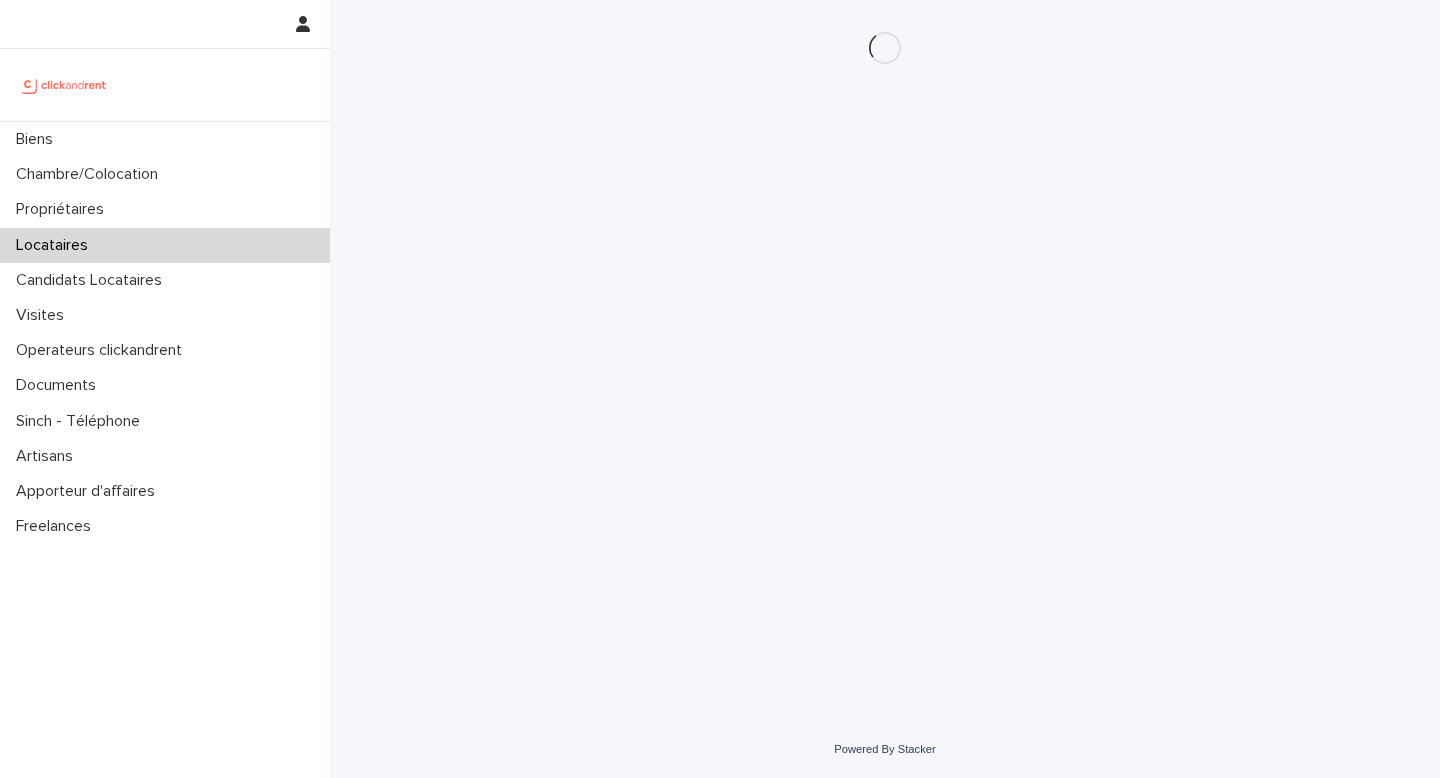 scroll, scrollTop: 0, scrollLeft: 0, axis: both 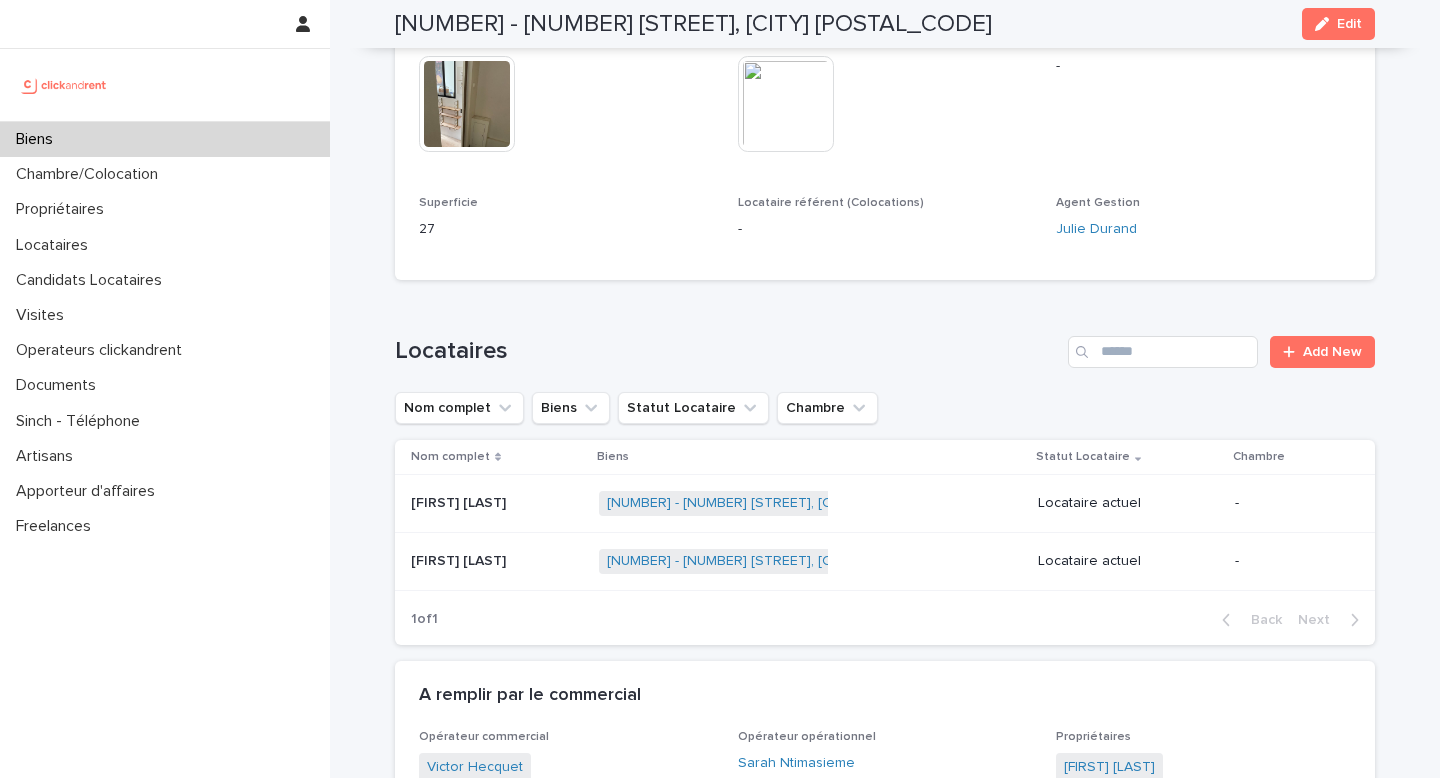 click on "[FIRST] [LAST]" at bounding box center [460, 559] 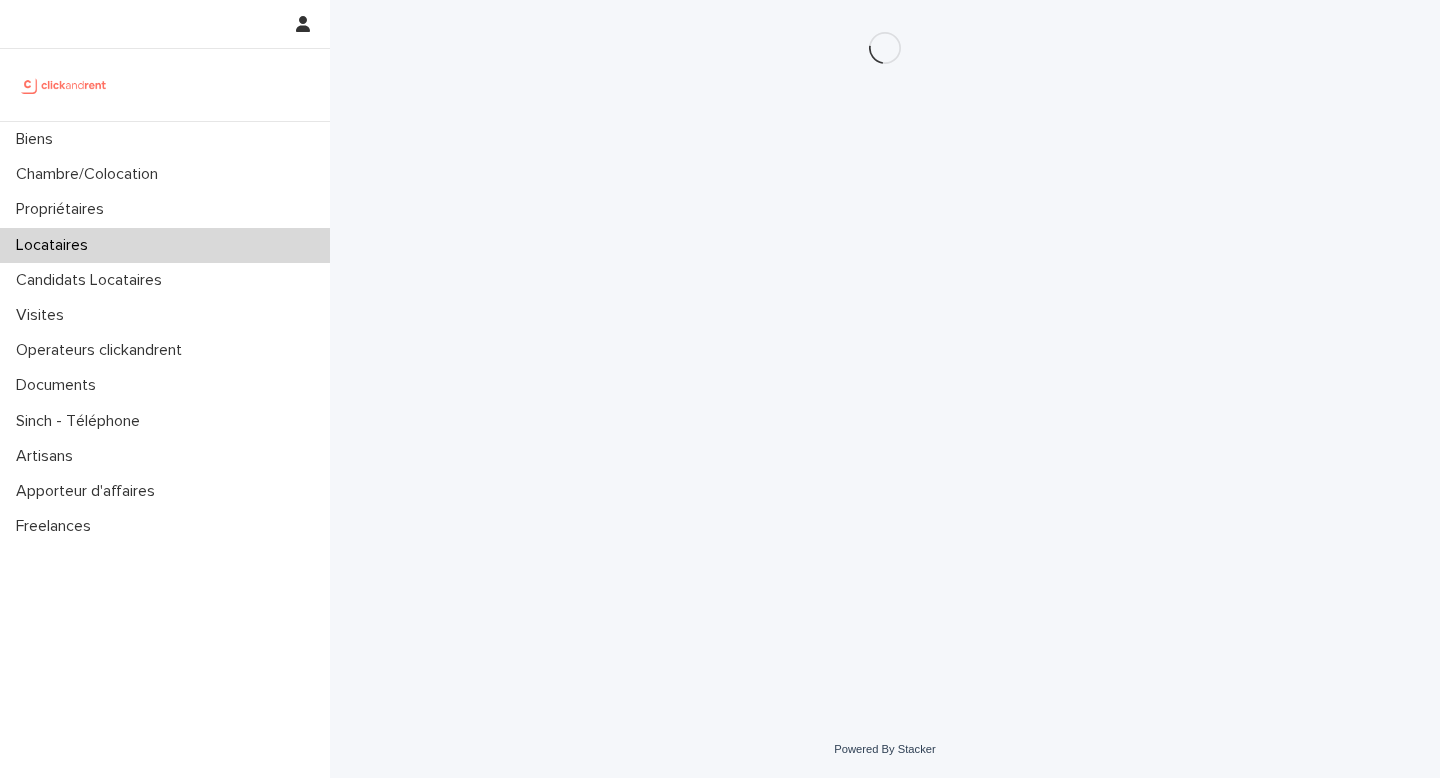 scroll, scrollTop: 0, scrollLeft: 0, axis: both 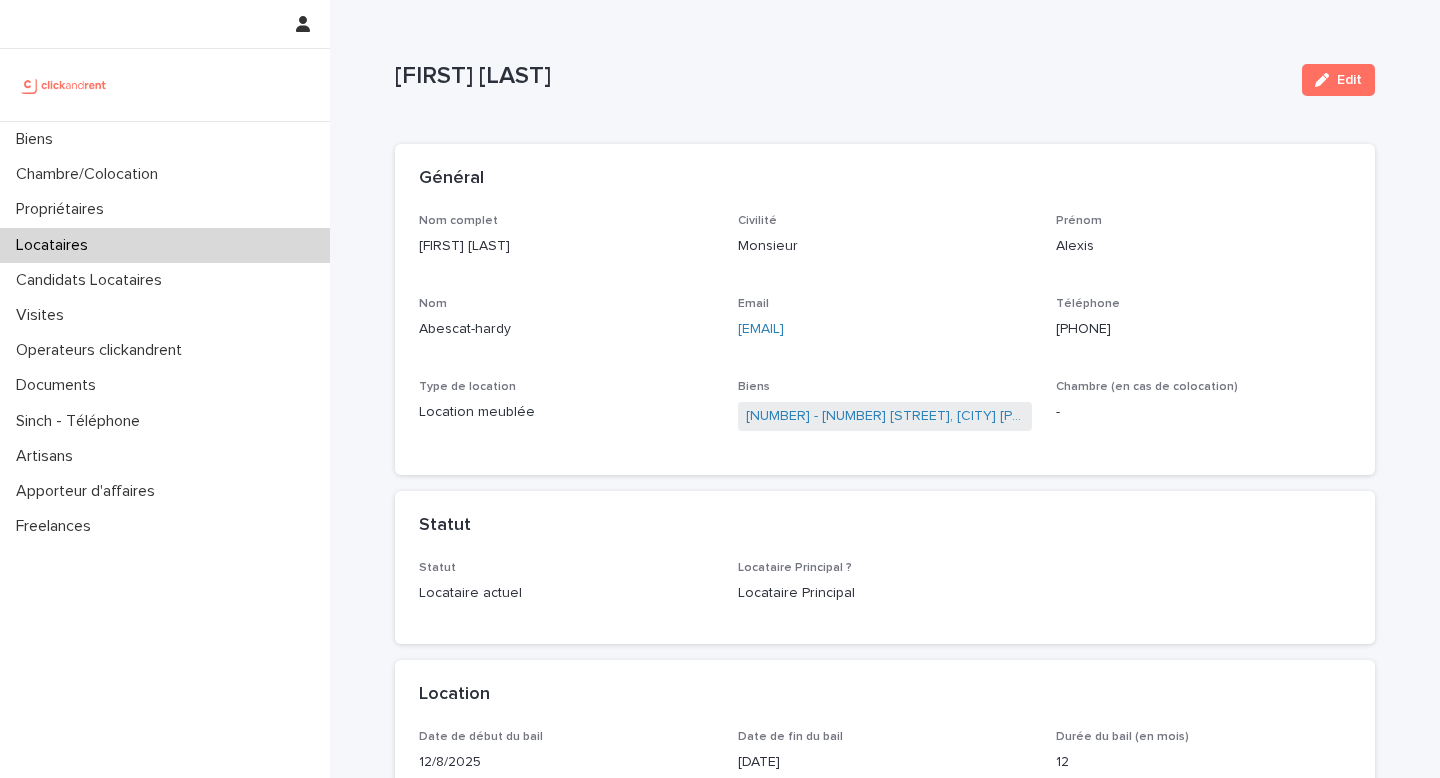 click on "[PHONE]" 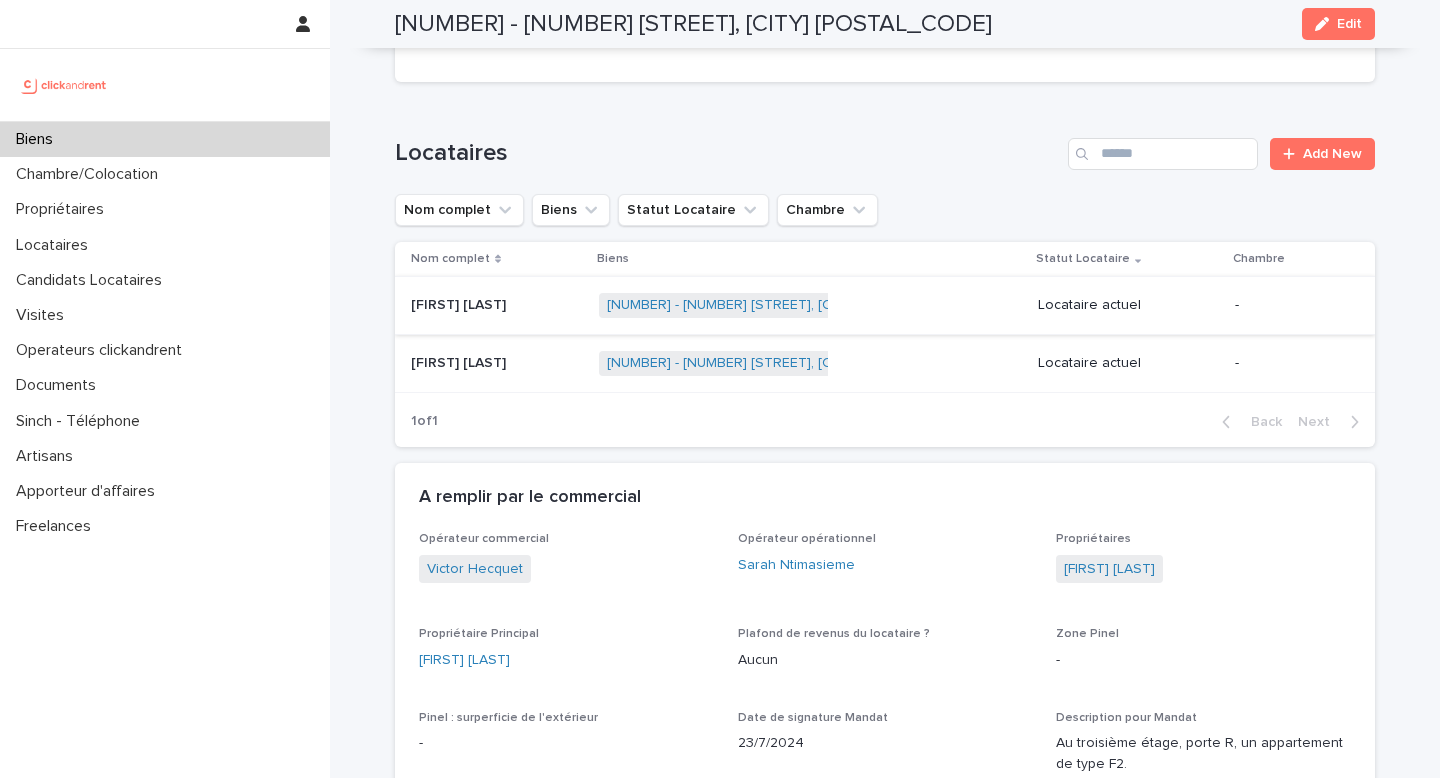 scroll, scrollTop: 1150, scrollLeft: 0, axis: vertical 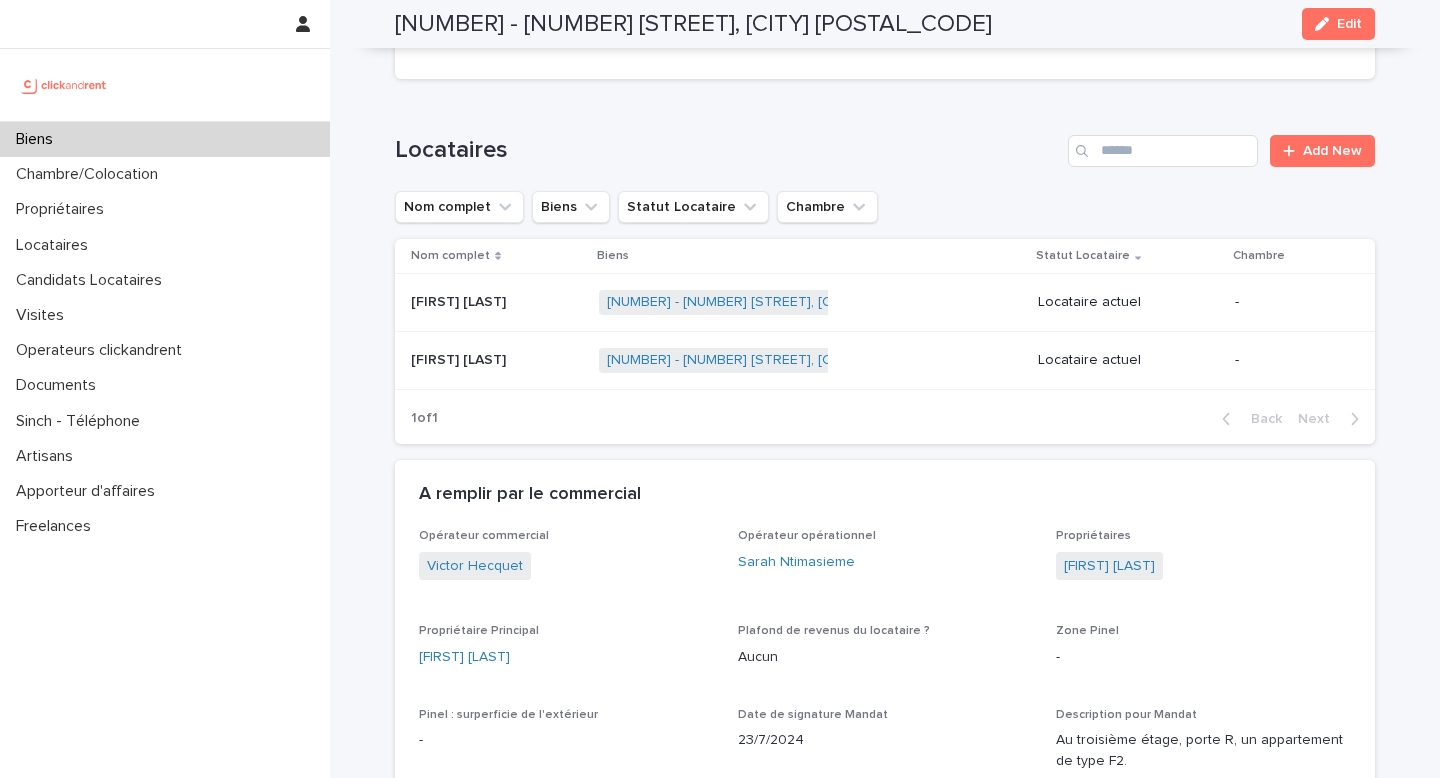 click on "[FIRST] [LAST] [FIRST] [LAST]" at bounding box center (493, 303) 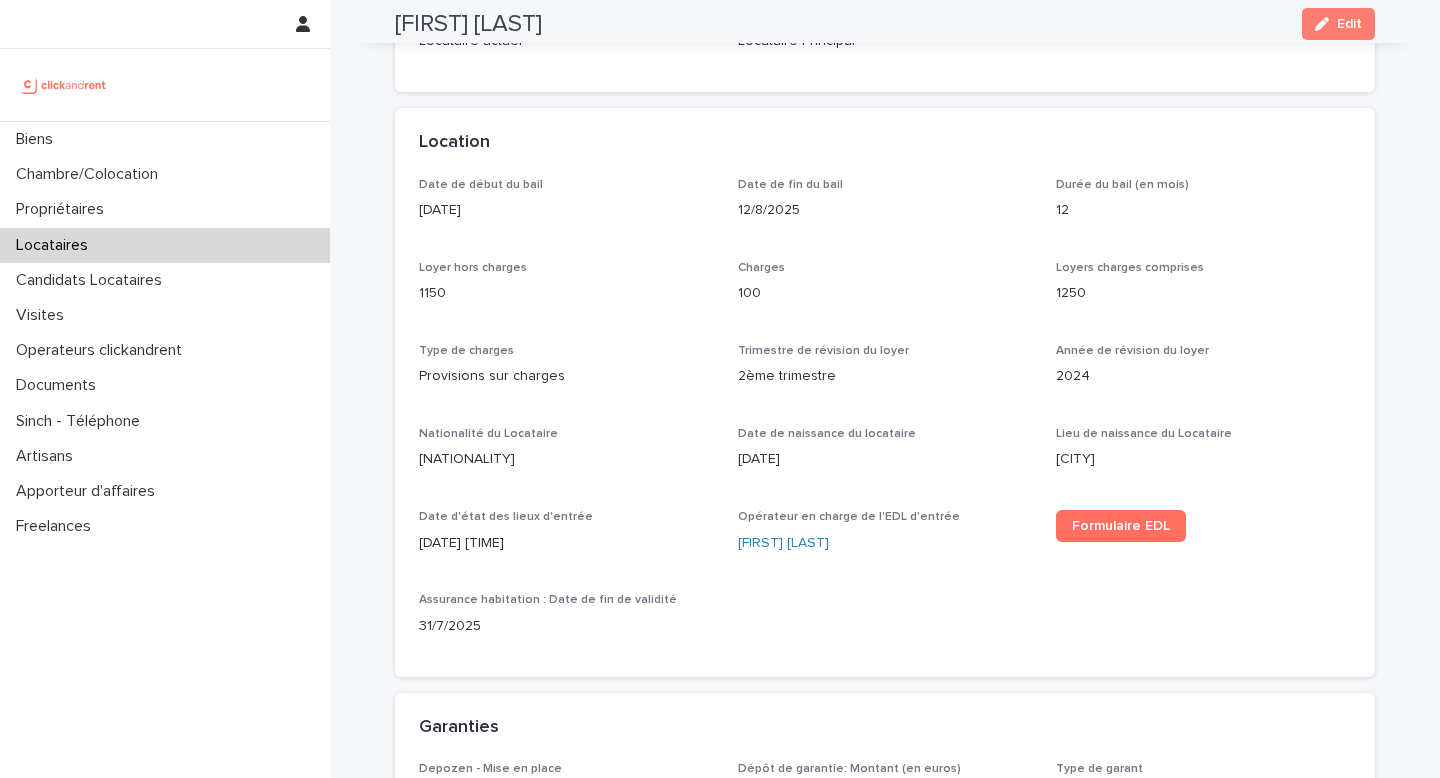scroll, scrollTop: 0, scrollLeft: 0, axis: both 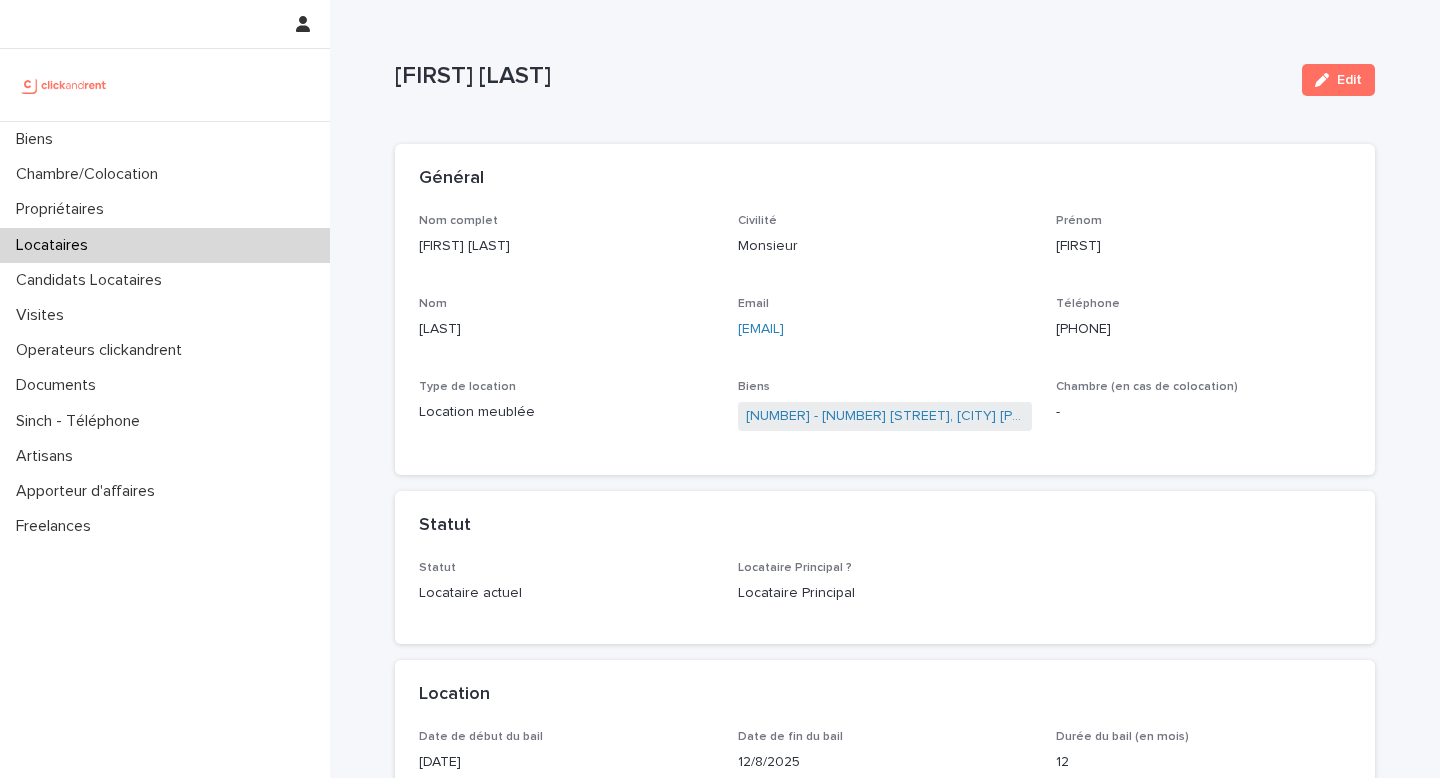 click on "Locataires" at bounding box center (165, 245) 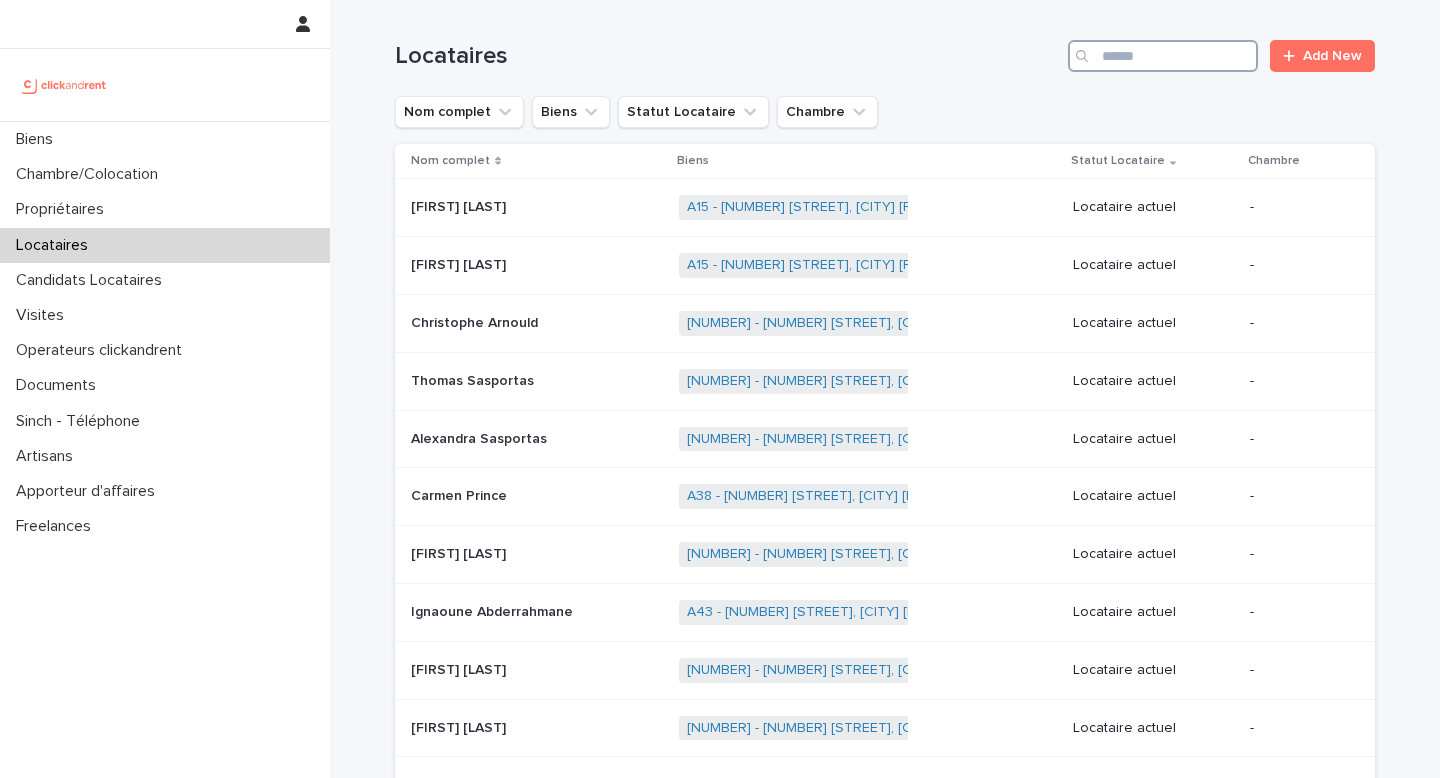 click at bounding box center [1163, 56] 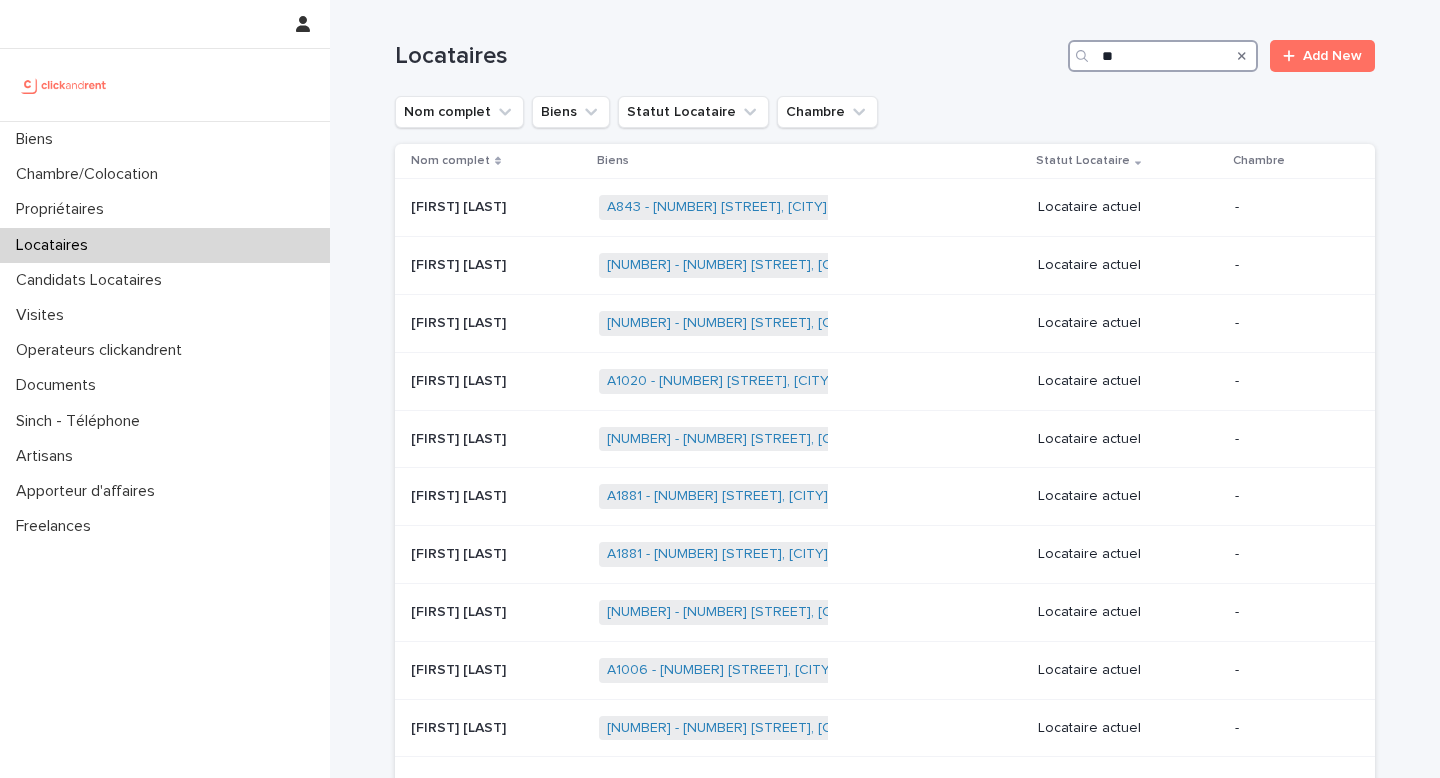 type on "*" 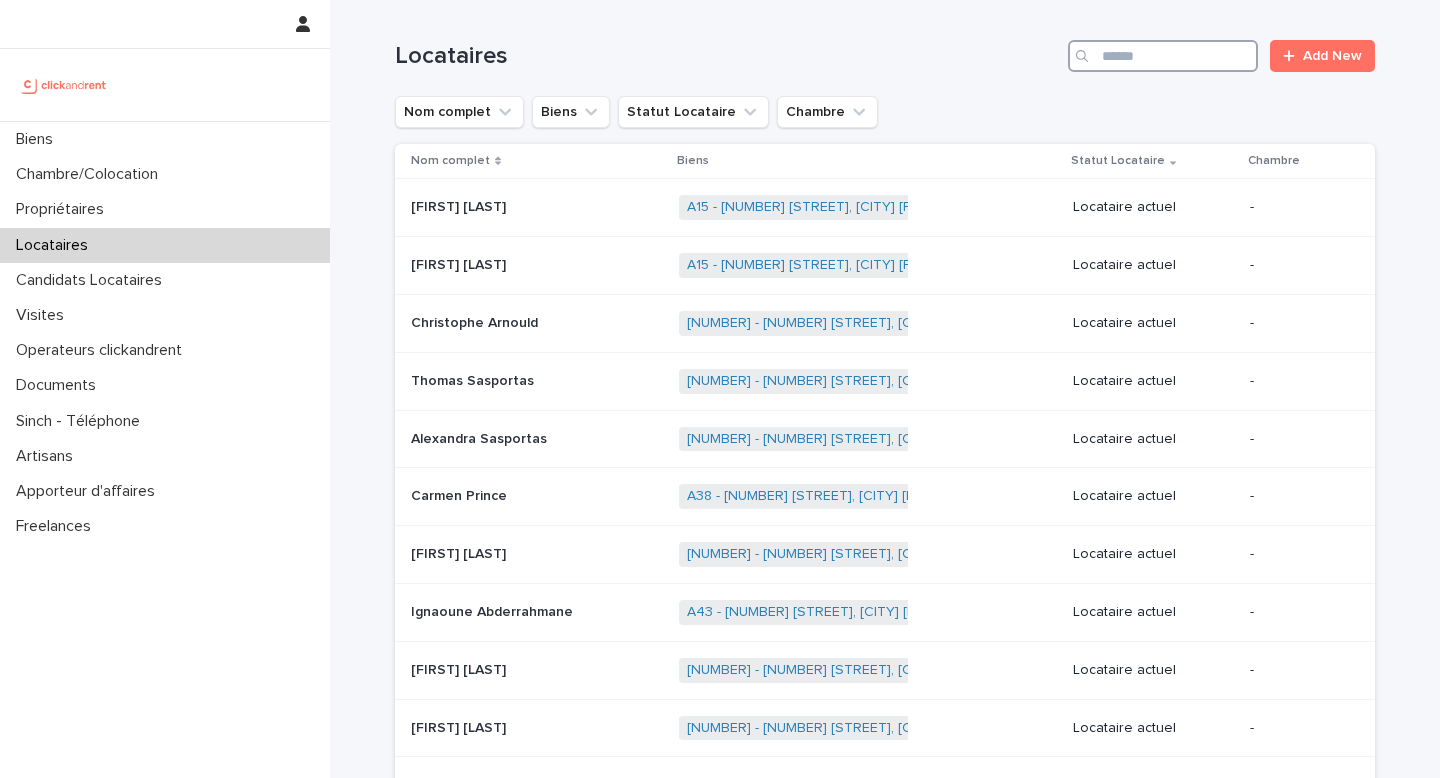 click at bounding box center (1163, 56) 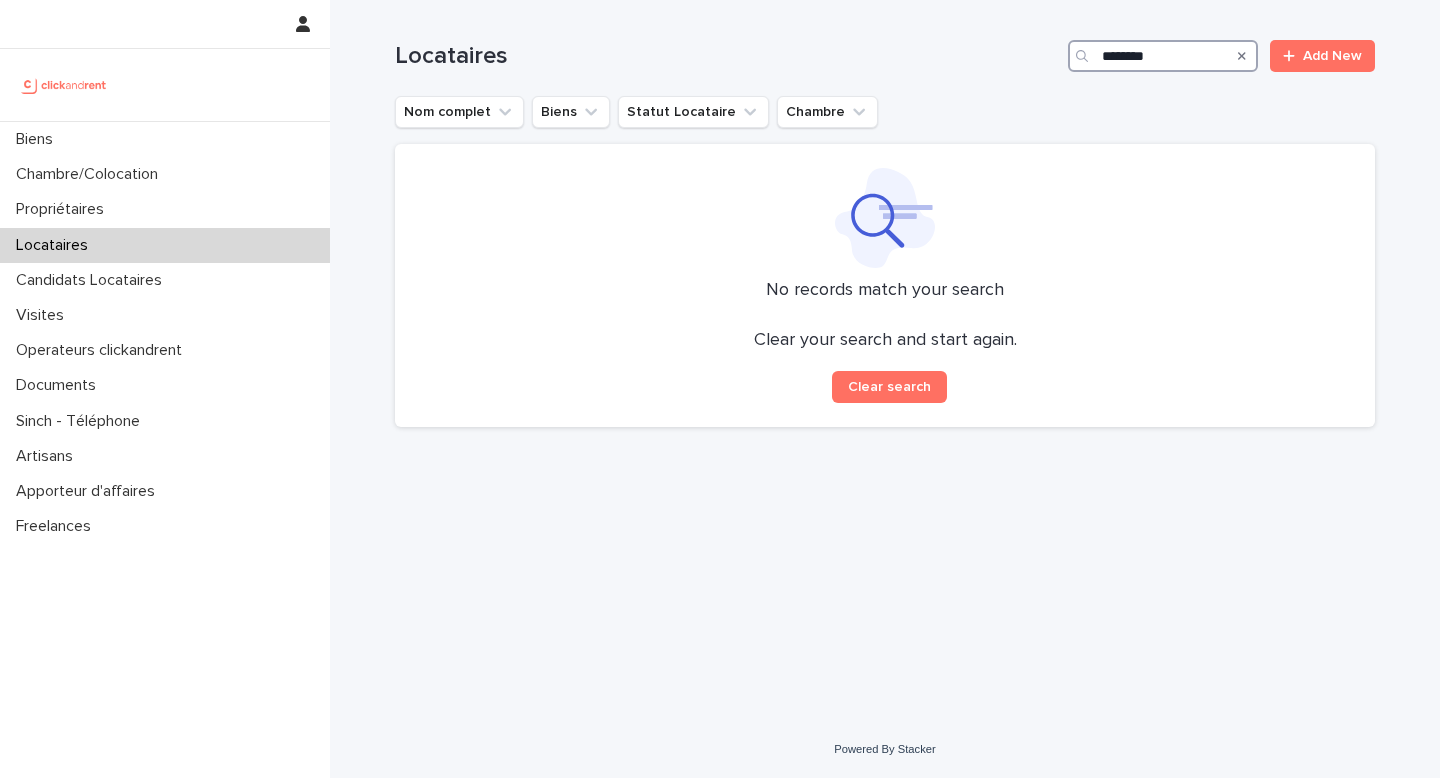 drag, startPoint x: 1212, startPoint y: 60, endPoint x: 987, endPoint y: 50, distance: 225.2221 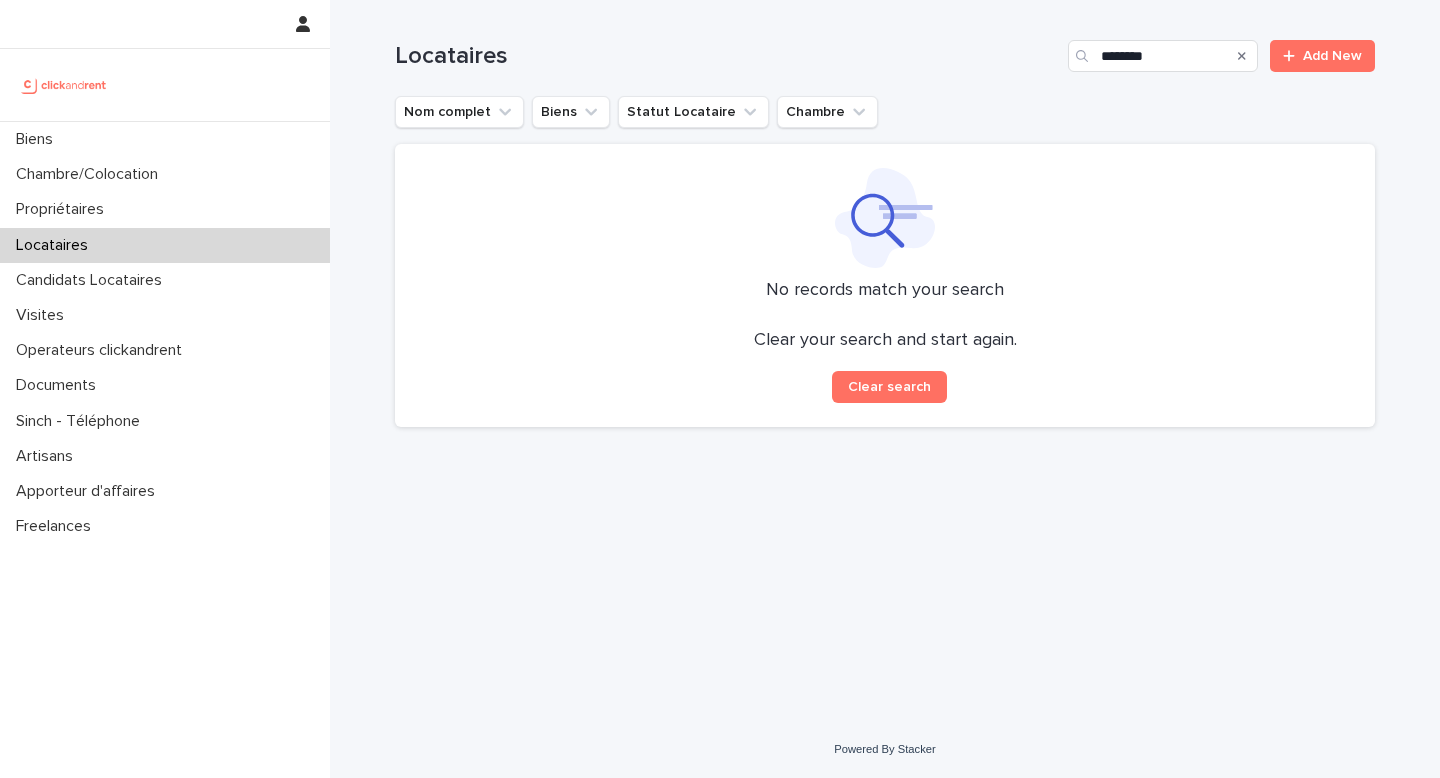 click 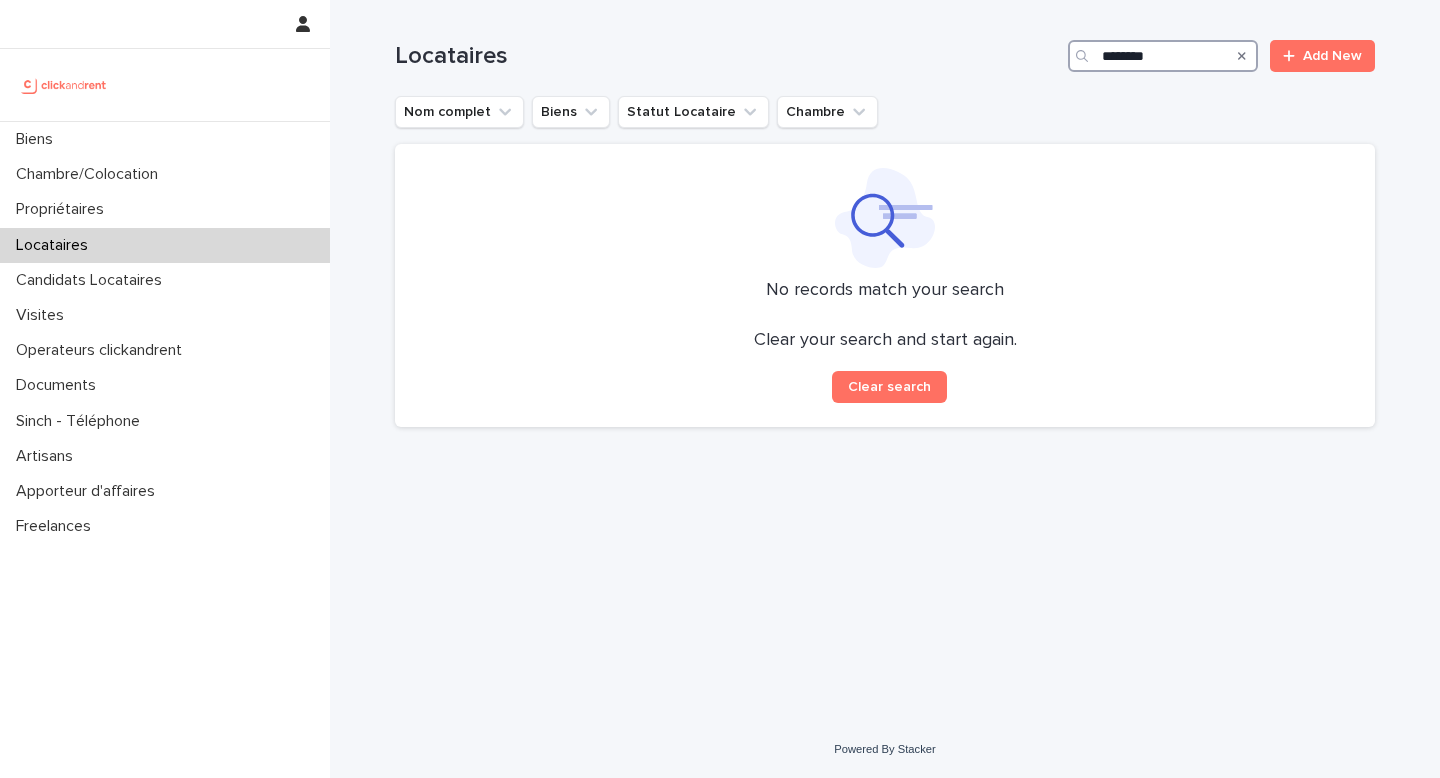 click on "********" at bounding box center [1163, 56] 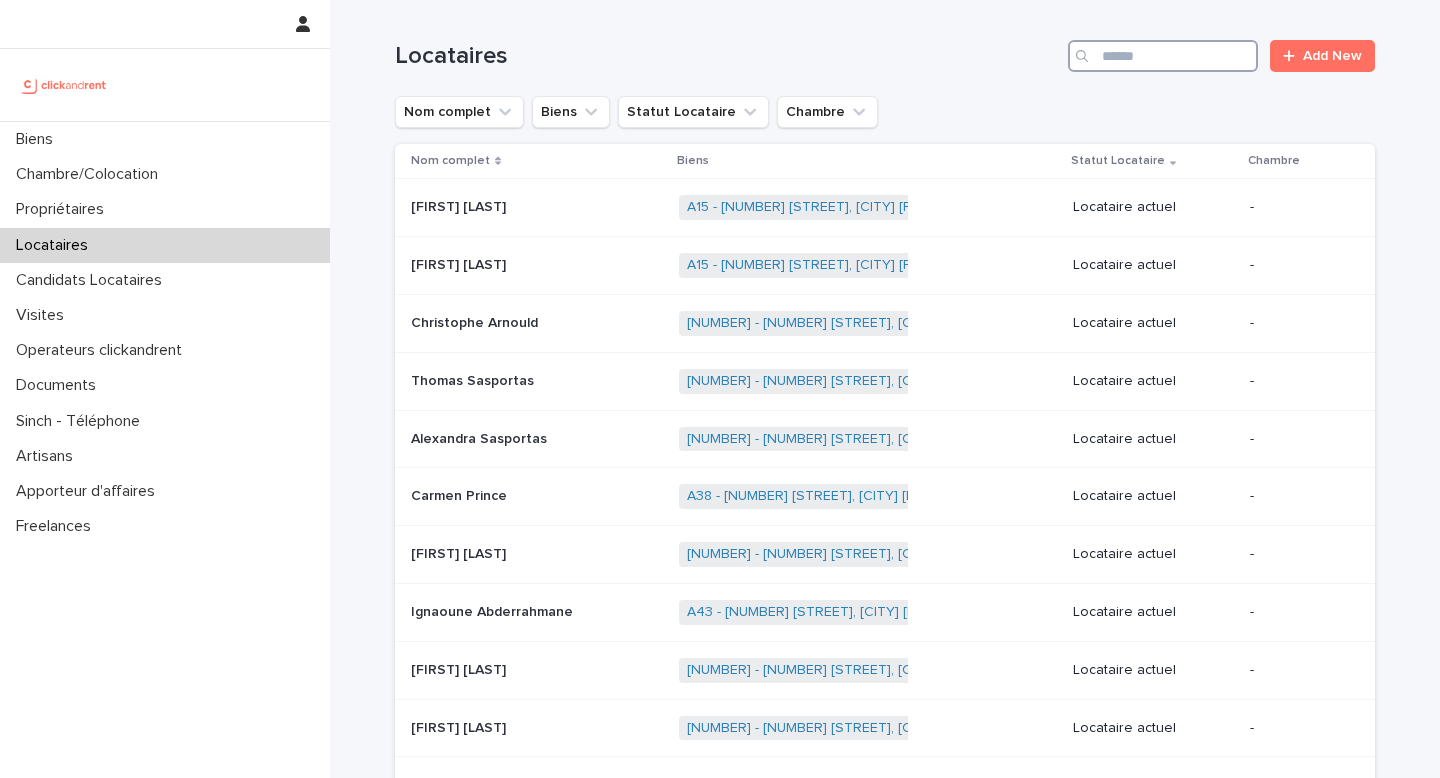 click at bounding box center [1163, 56] 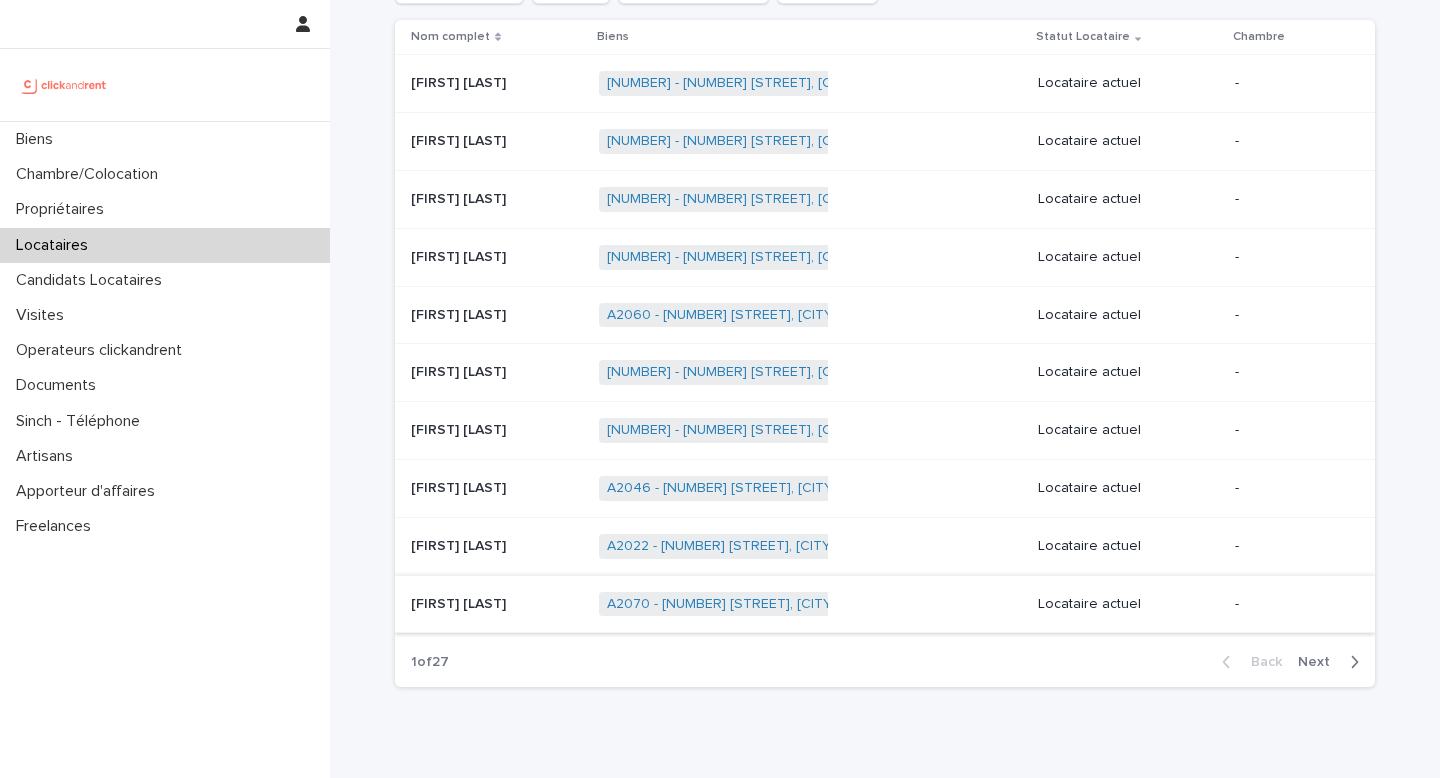 scroll, scrollTop: 0, scrollLeft: 0, axis: both 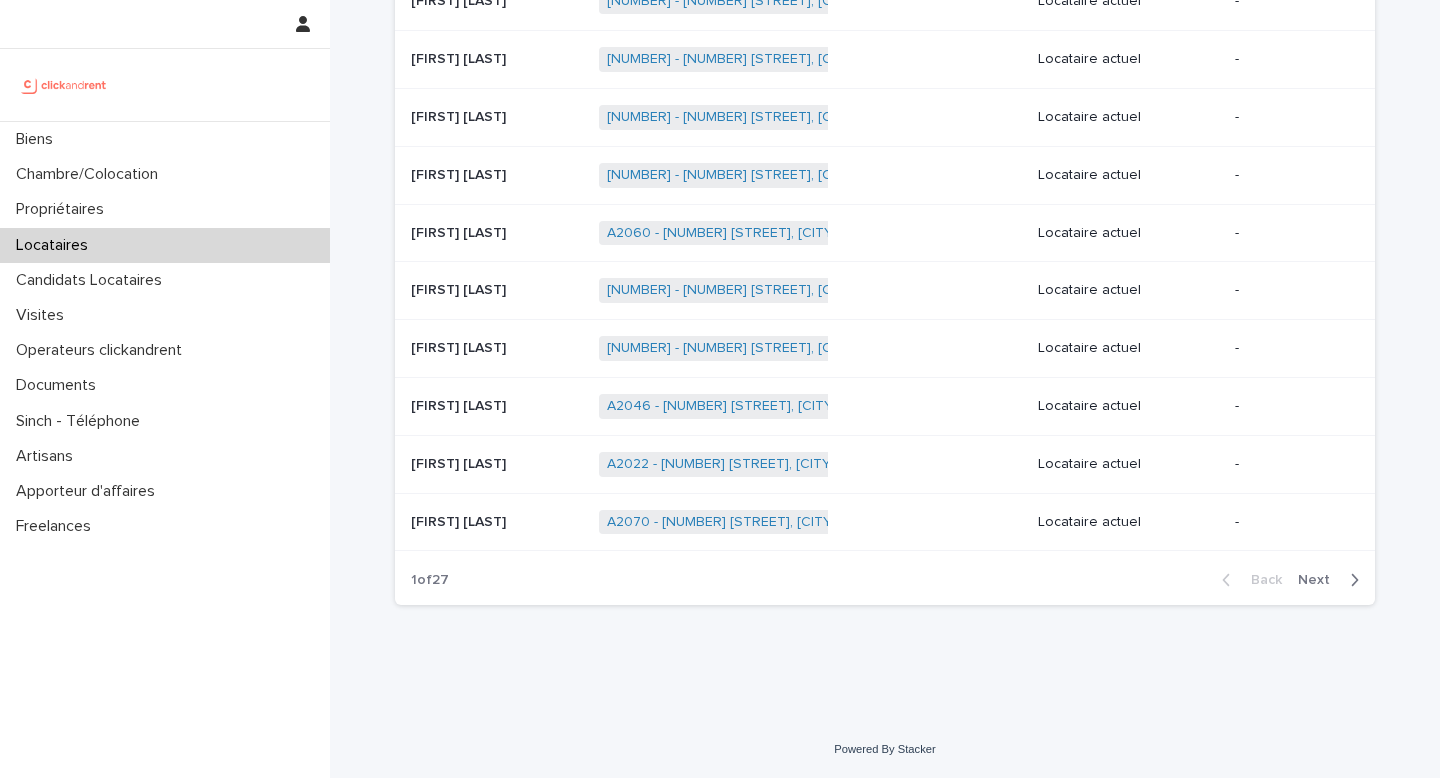 click on "Next" at bounding box center (1320, 580) 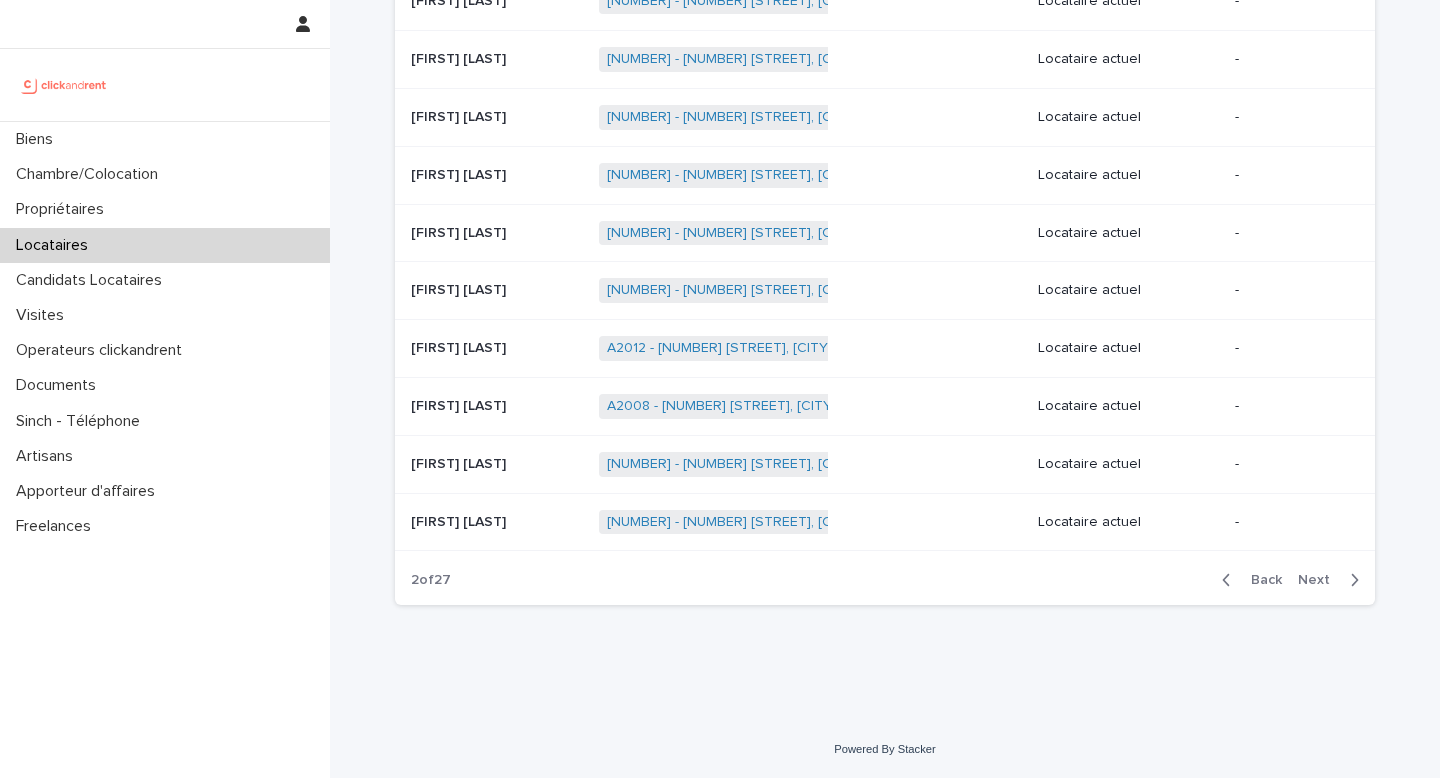 click on "Next" at bounding box center [1320, 580] 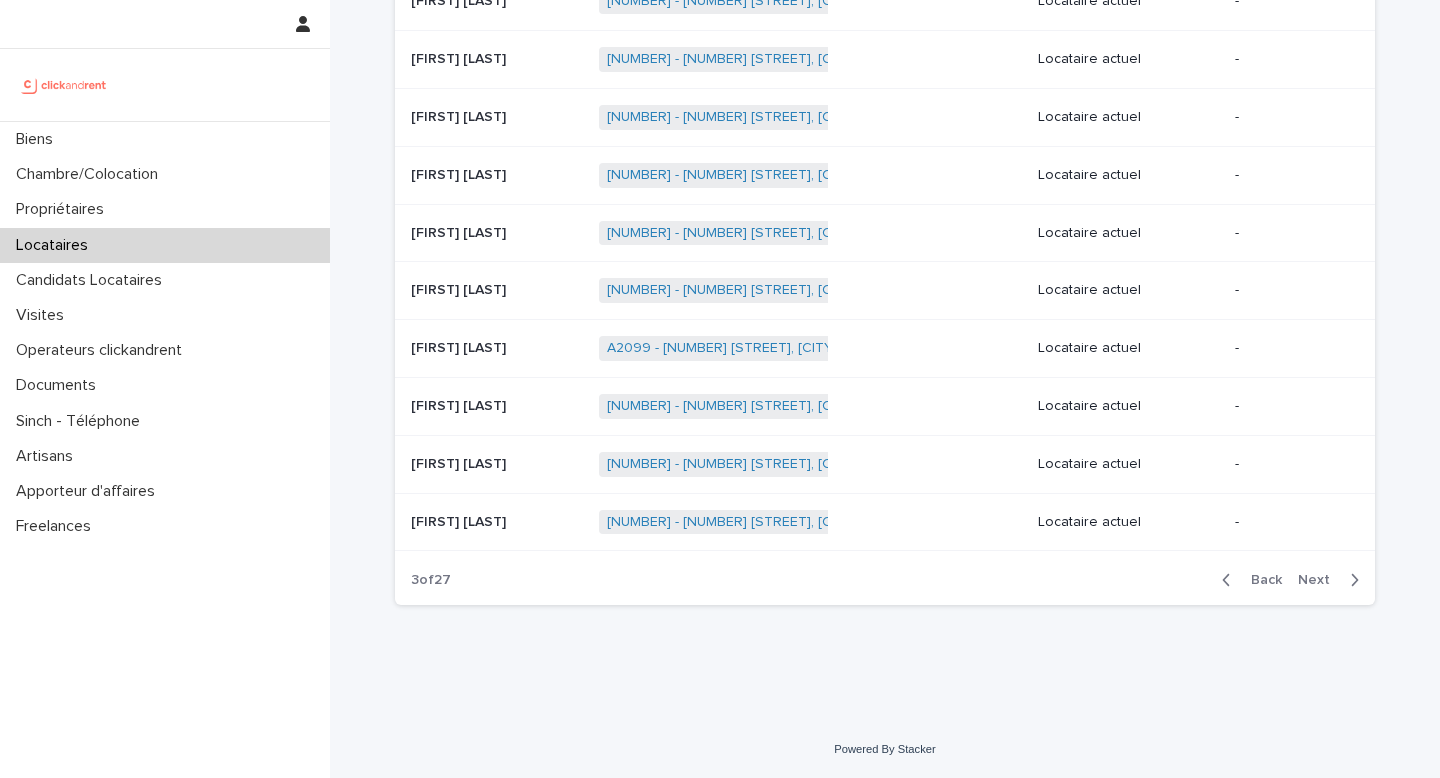 click on "Next" at bounding box center [1320, 580] 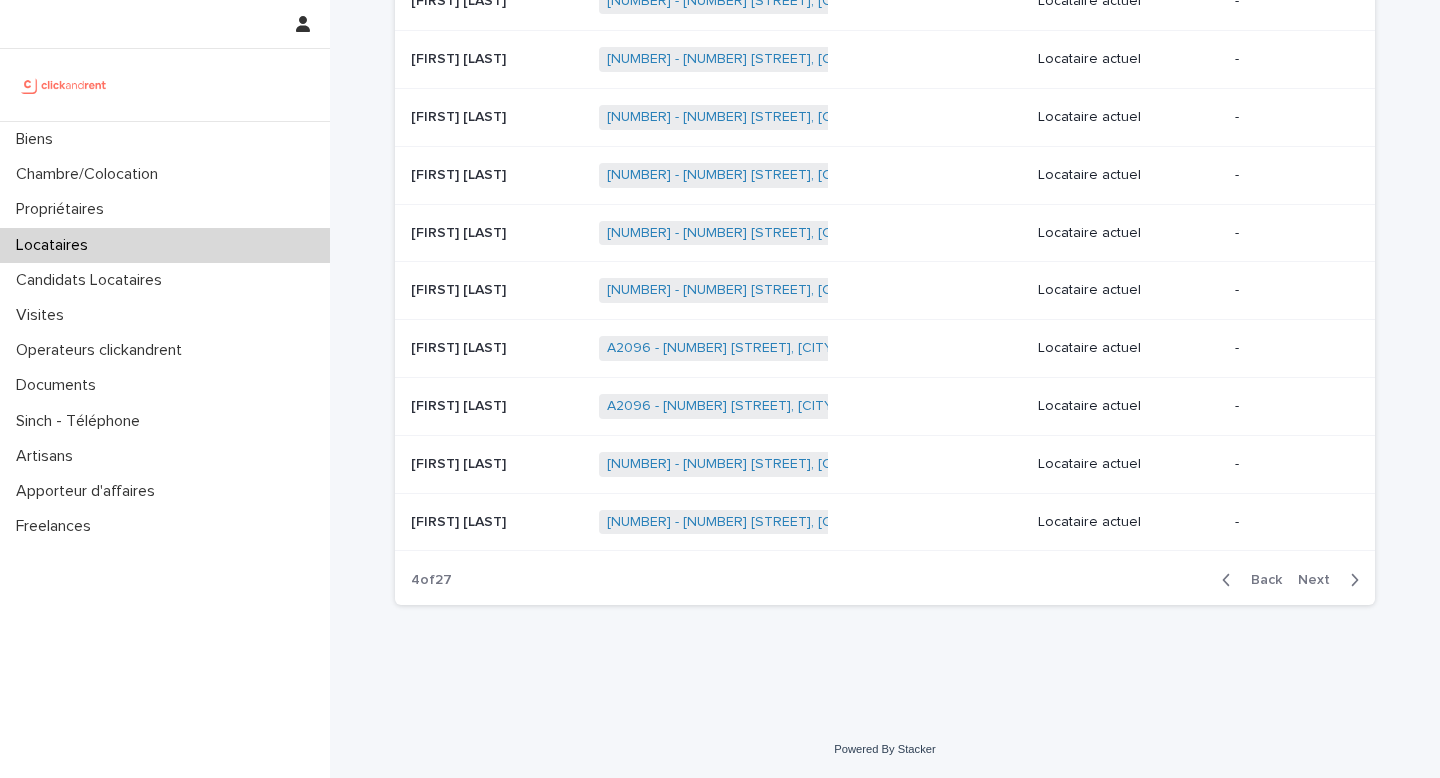 click at bounding box center [1350, 580] 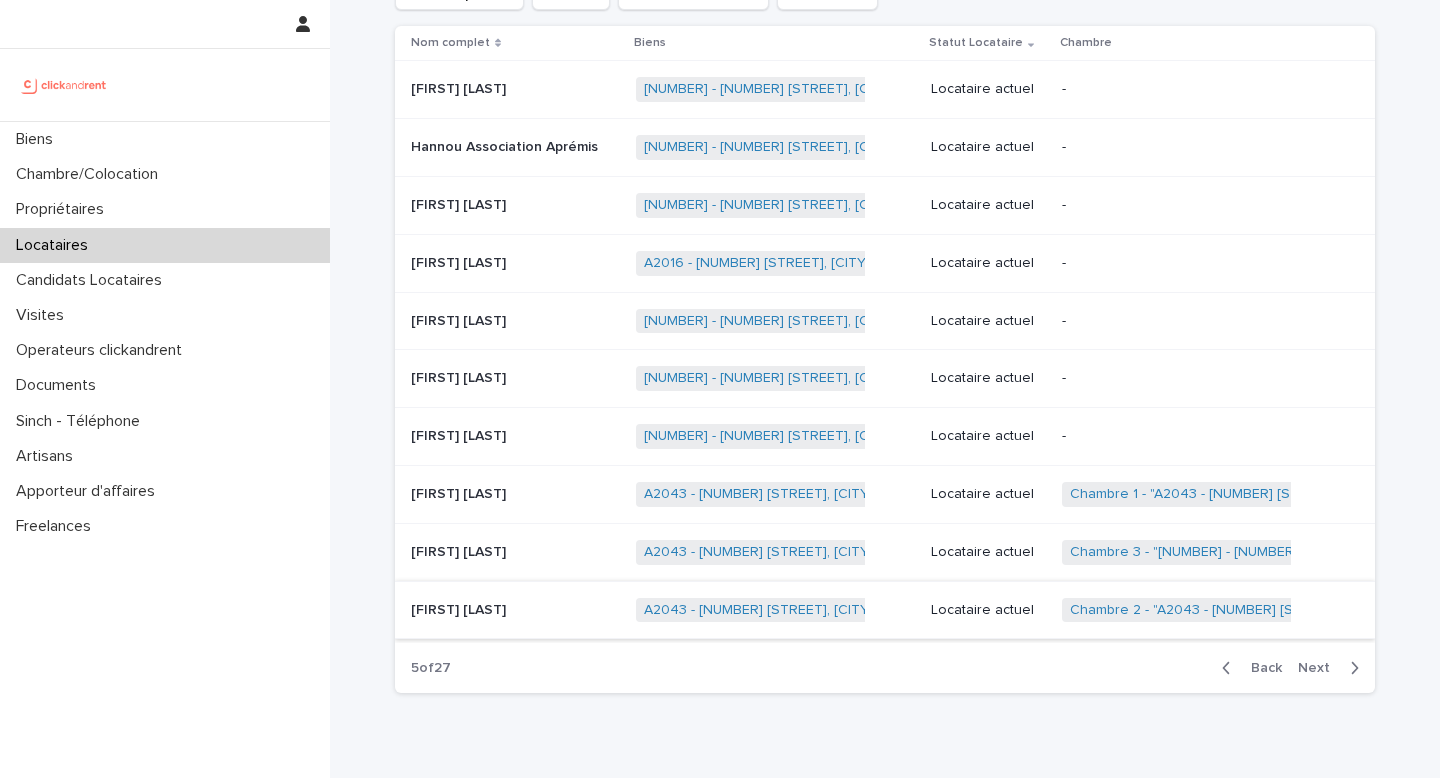 scroll, scrollTop: 207, scrollLeft: 0, axis: vertical 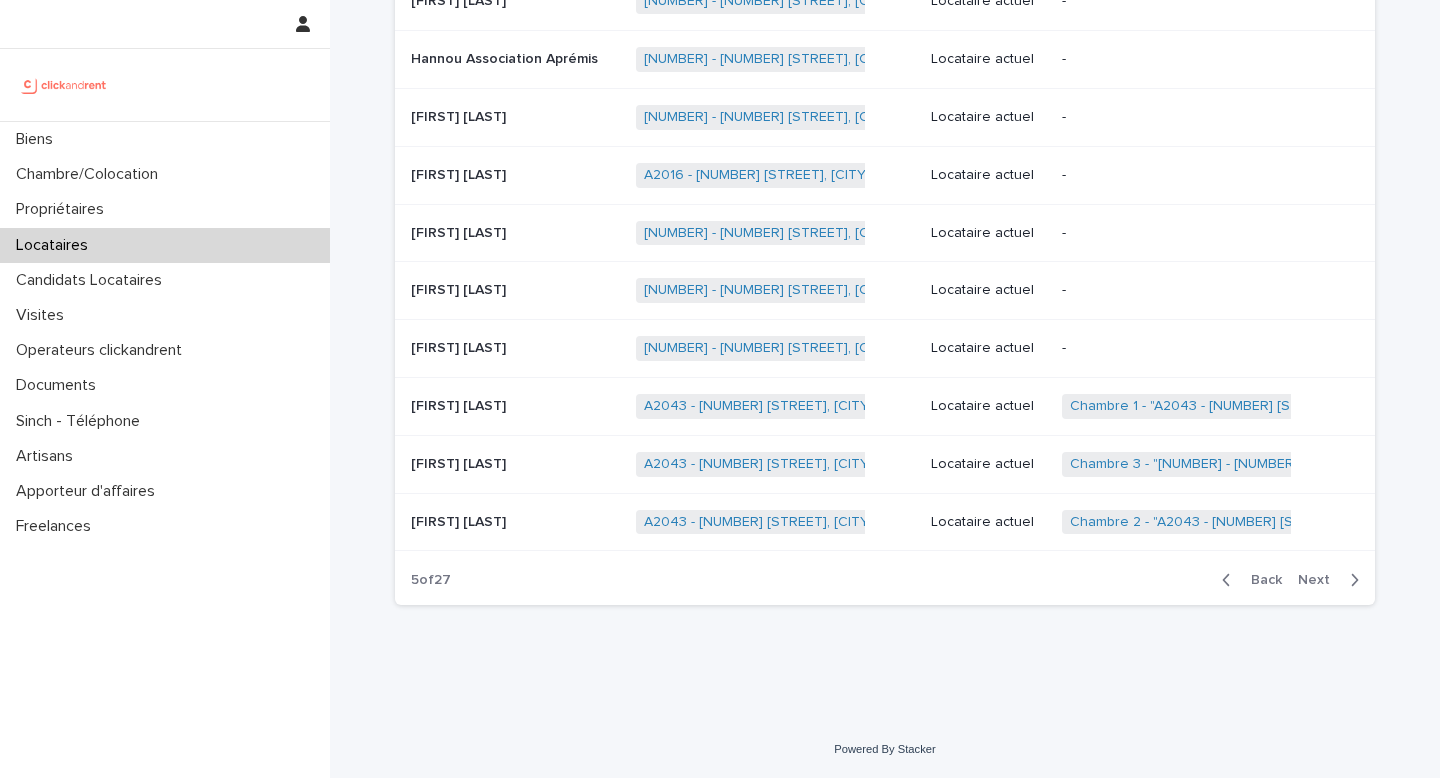 click on "Next" at bounding box center (1320, 580) 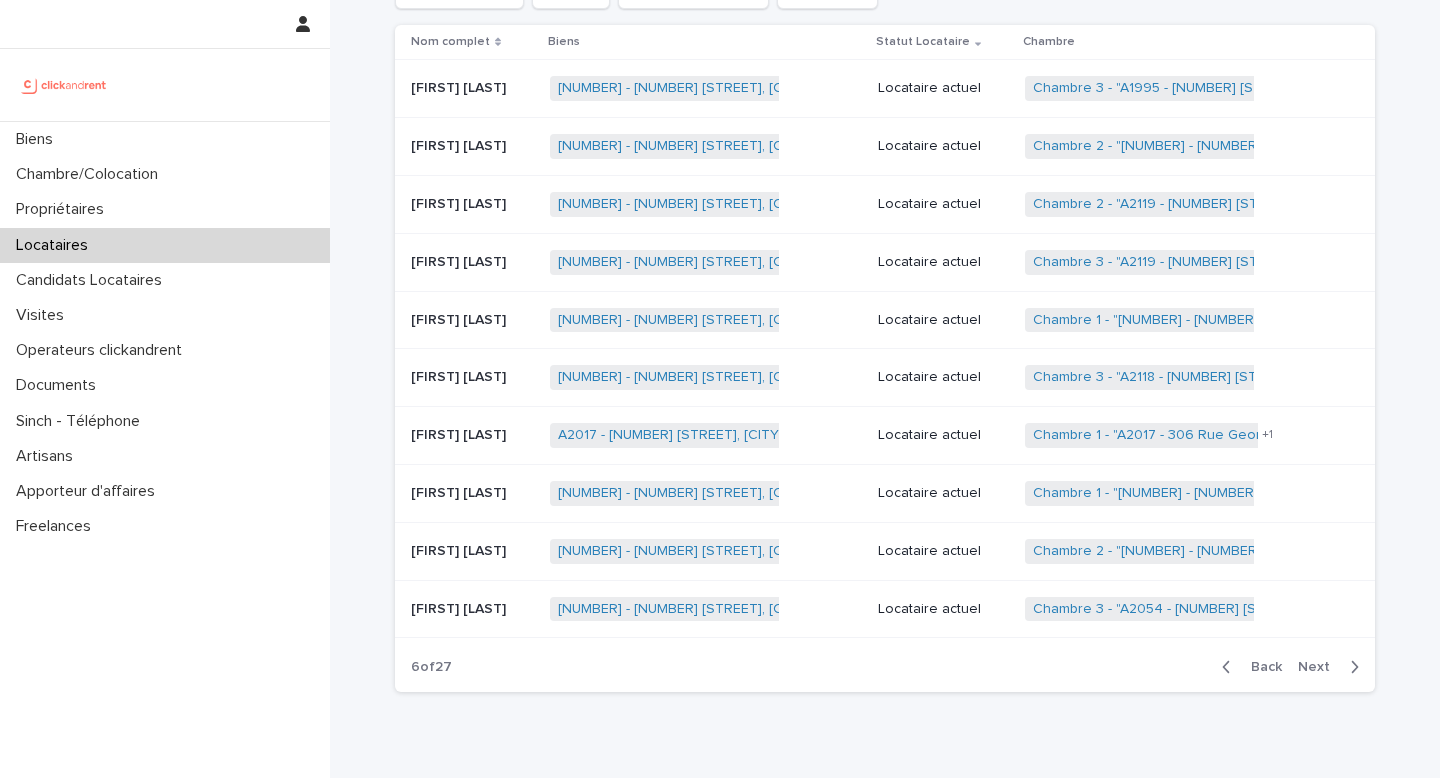 scroll, scrollTop: 128, scrollLeft: 0, axis: vertical 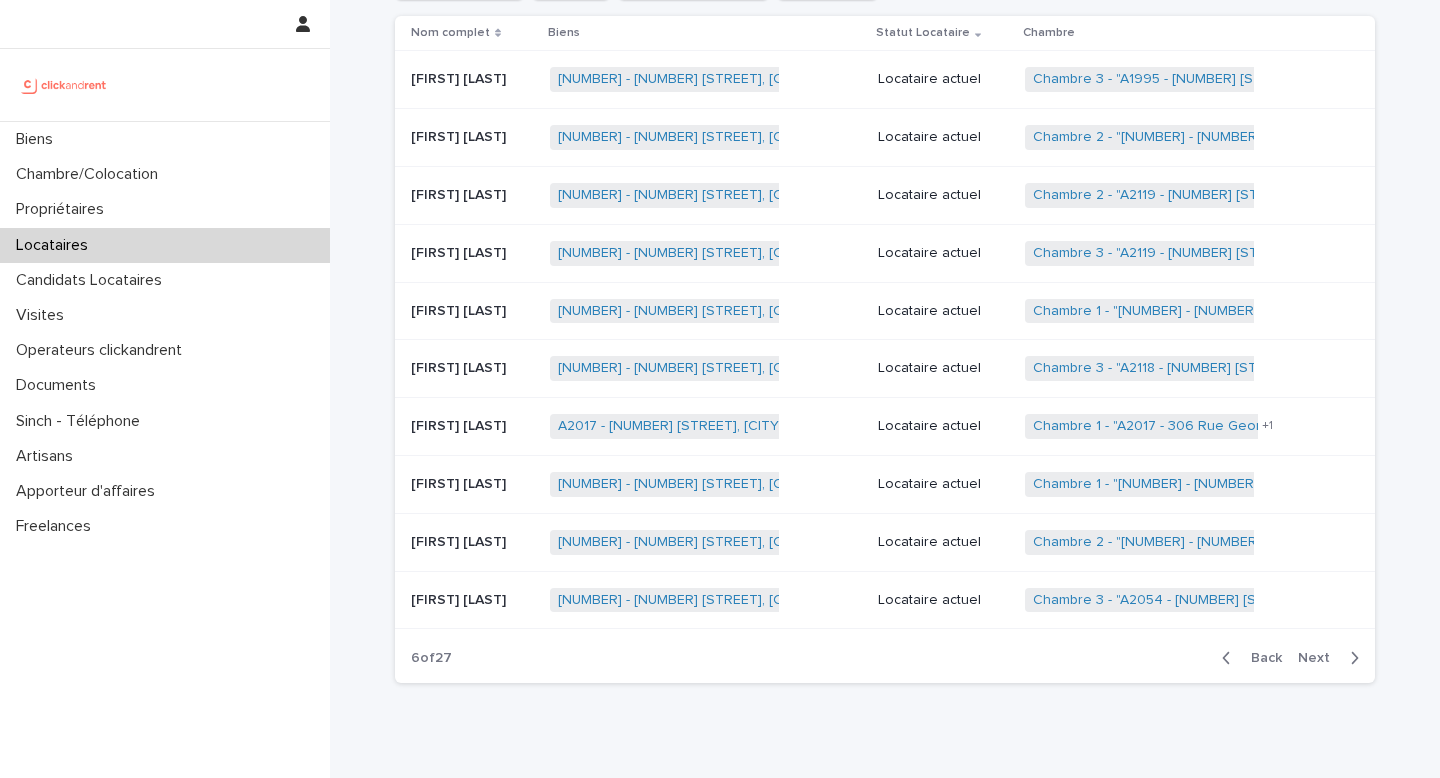 click on "Next" at bounding box center [1320, 658] 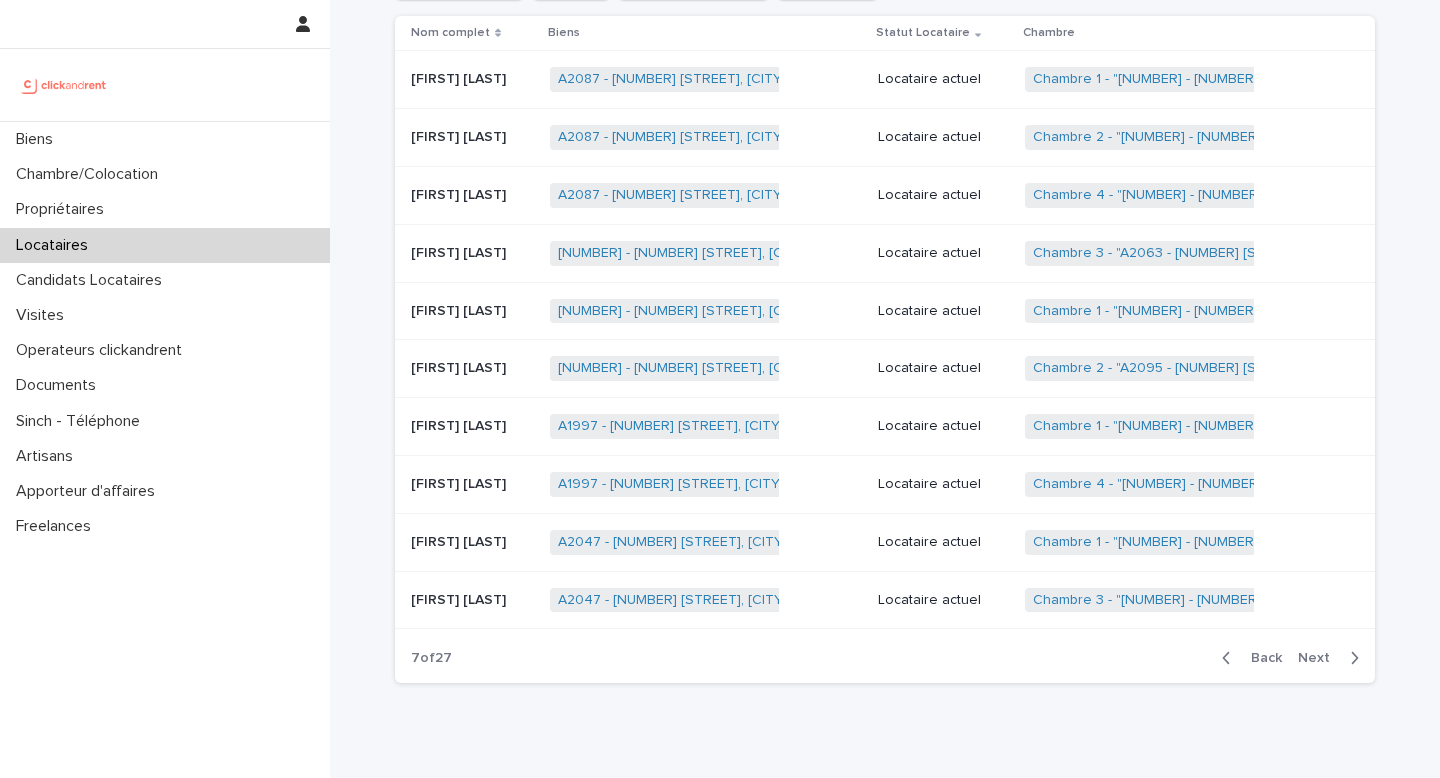 scroll, scrollTop: 0, scrollLeft: 0, axis: both 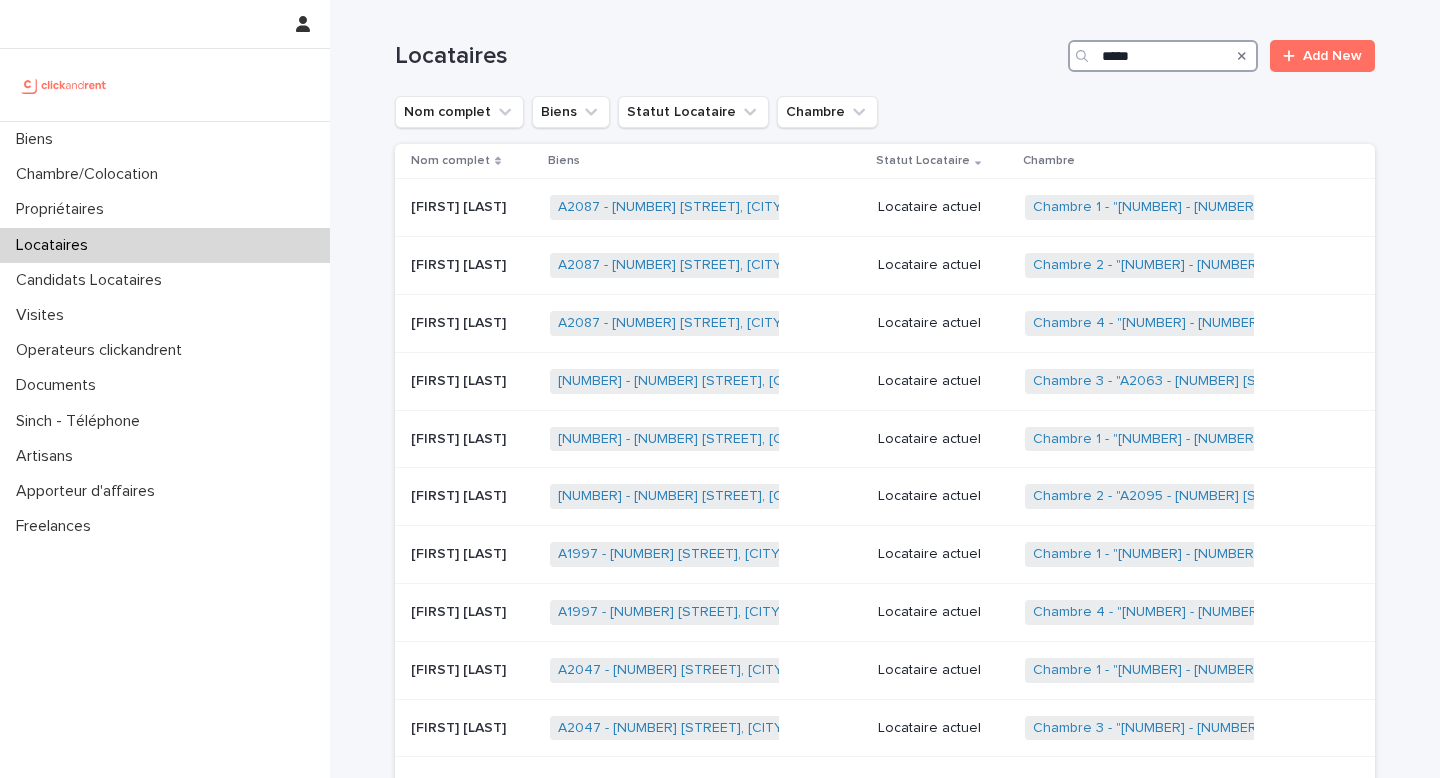 click on "*****" at bounding box center (1163, 56) 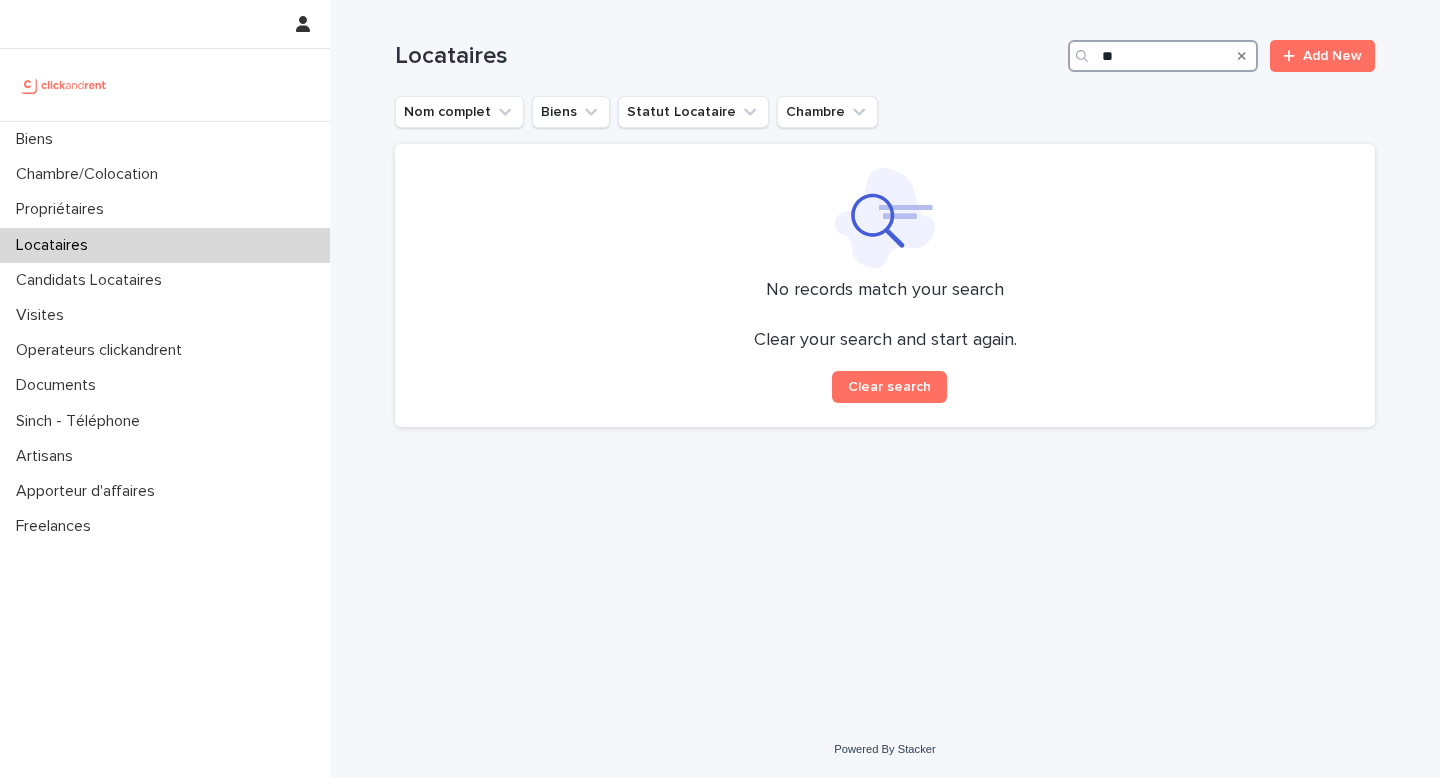 type on "*" 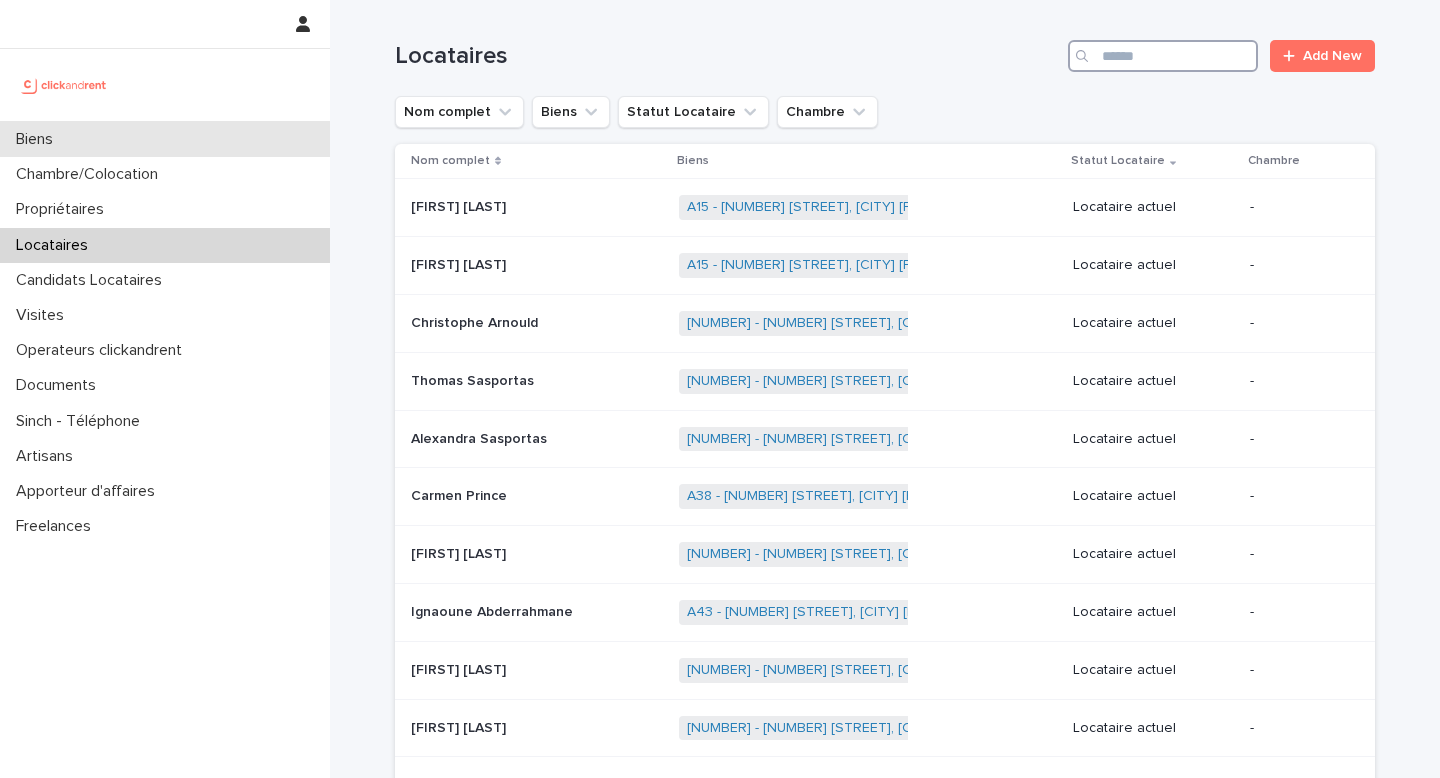 type 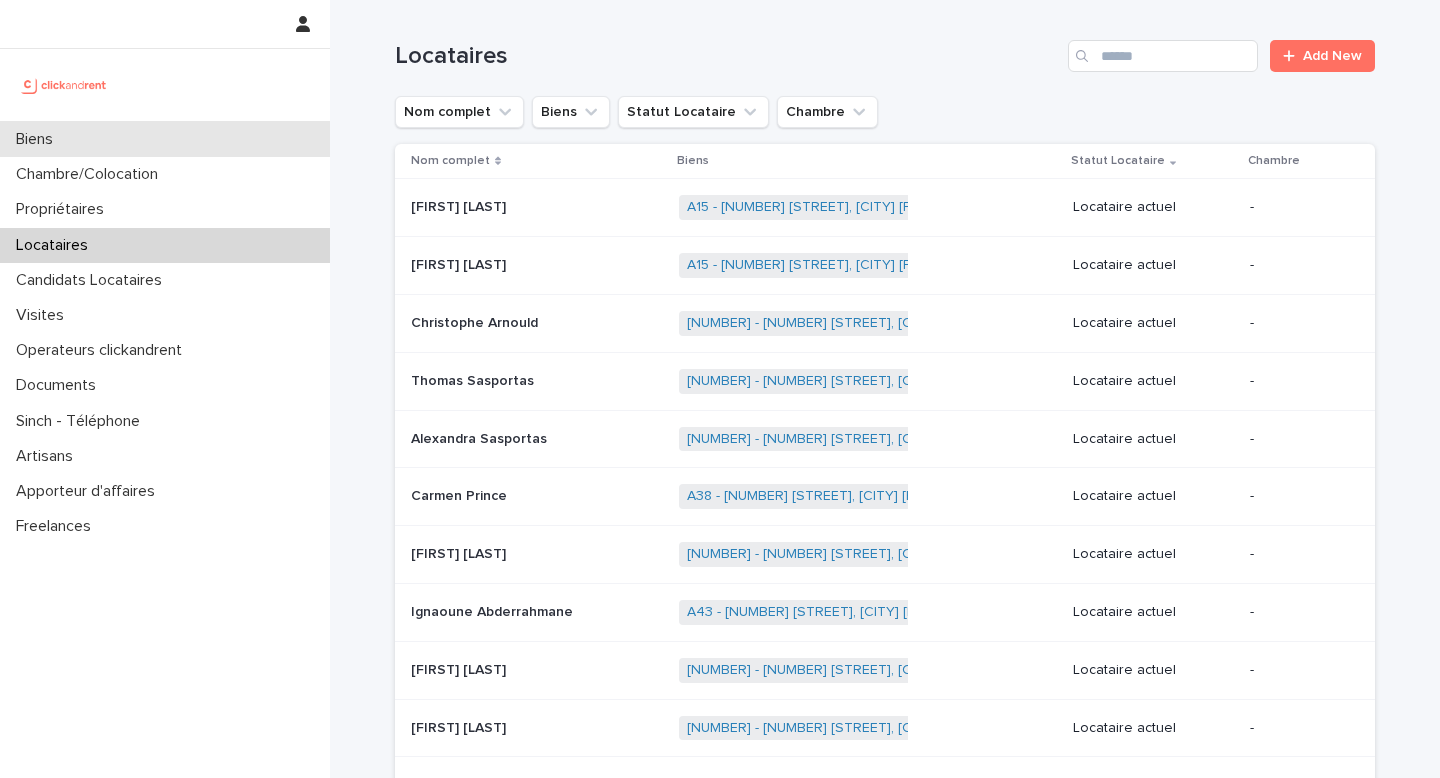 click on "Biens" at bounding box center (165, 139) 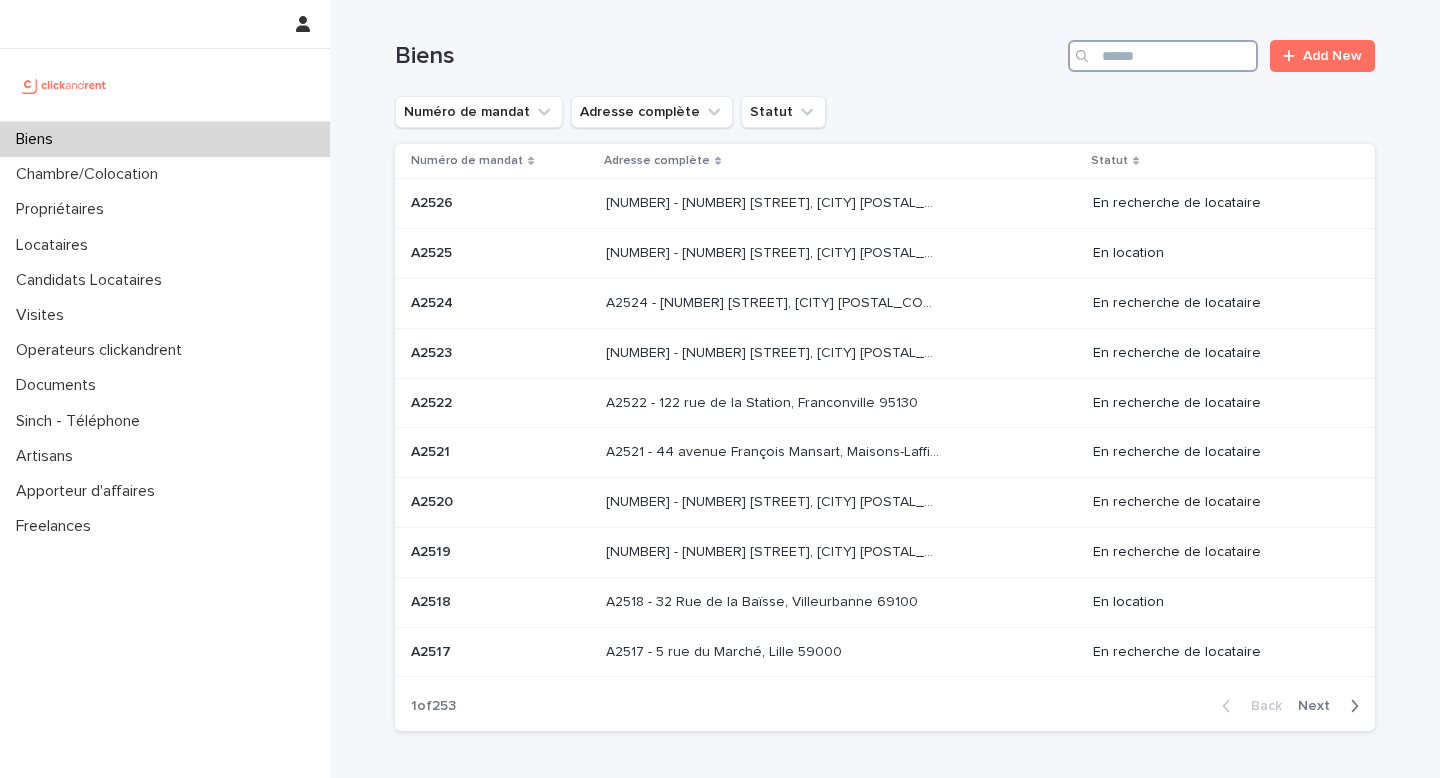click at bounding box center [1163, 56] 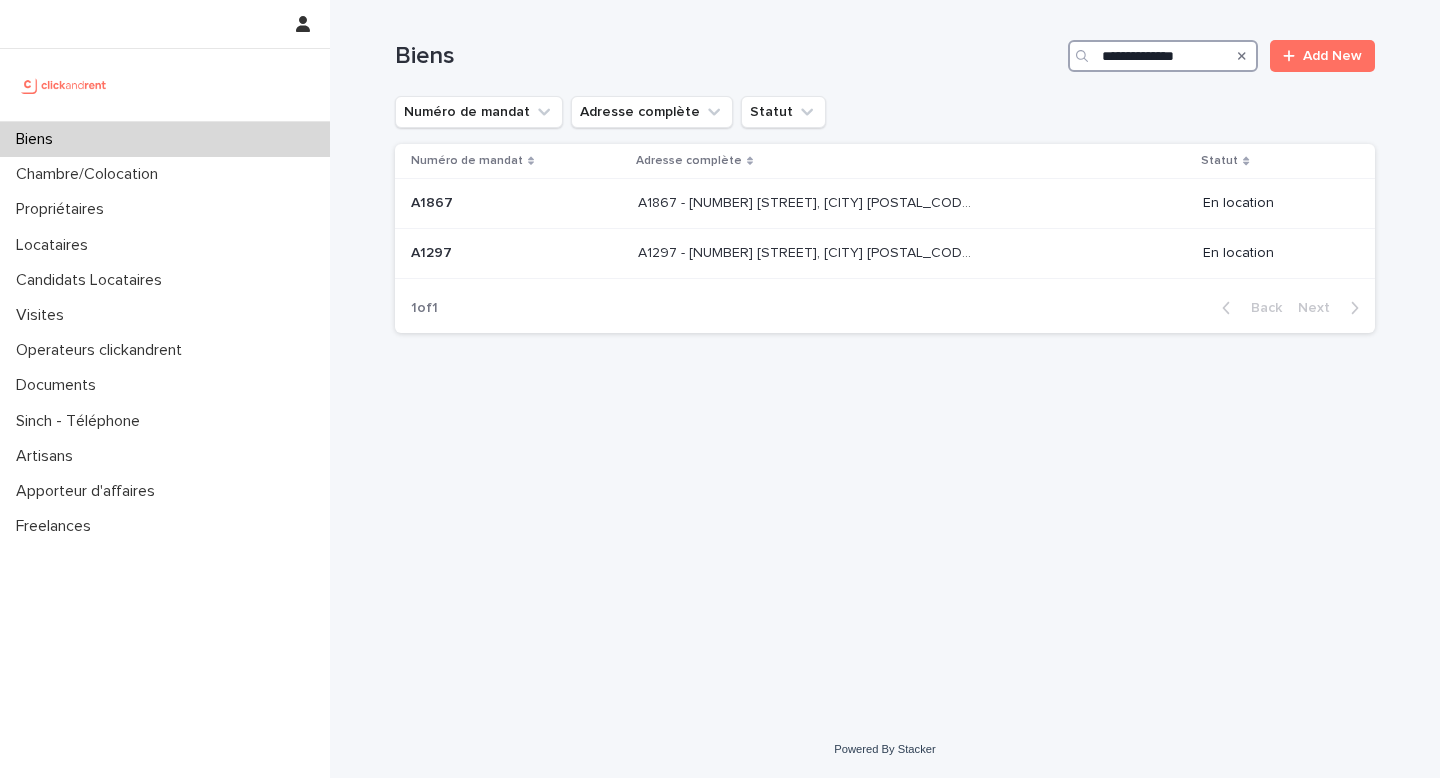 type on "**********" 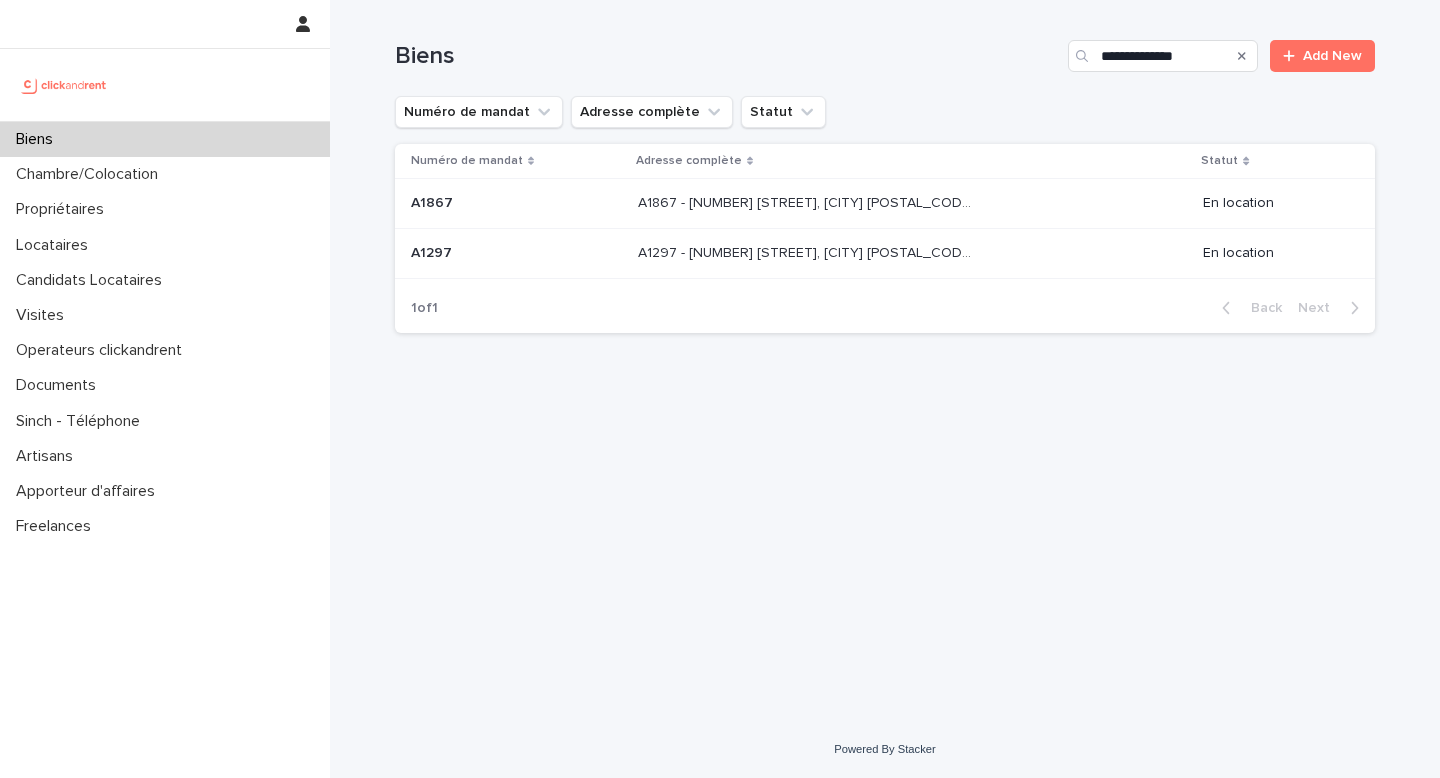 click 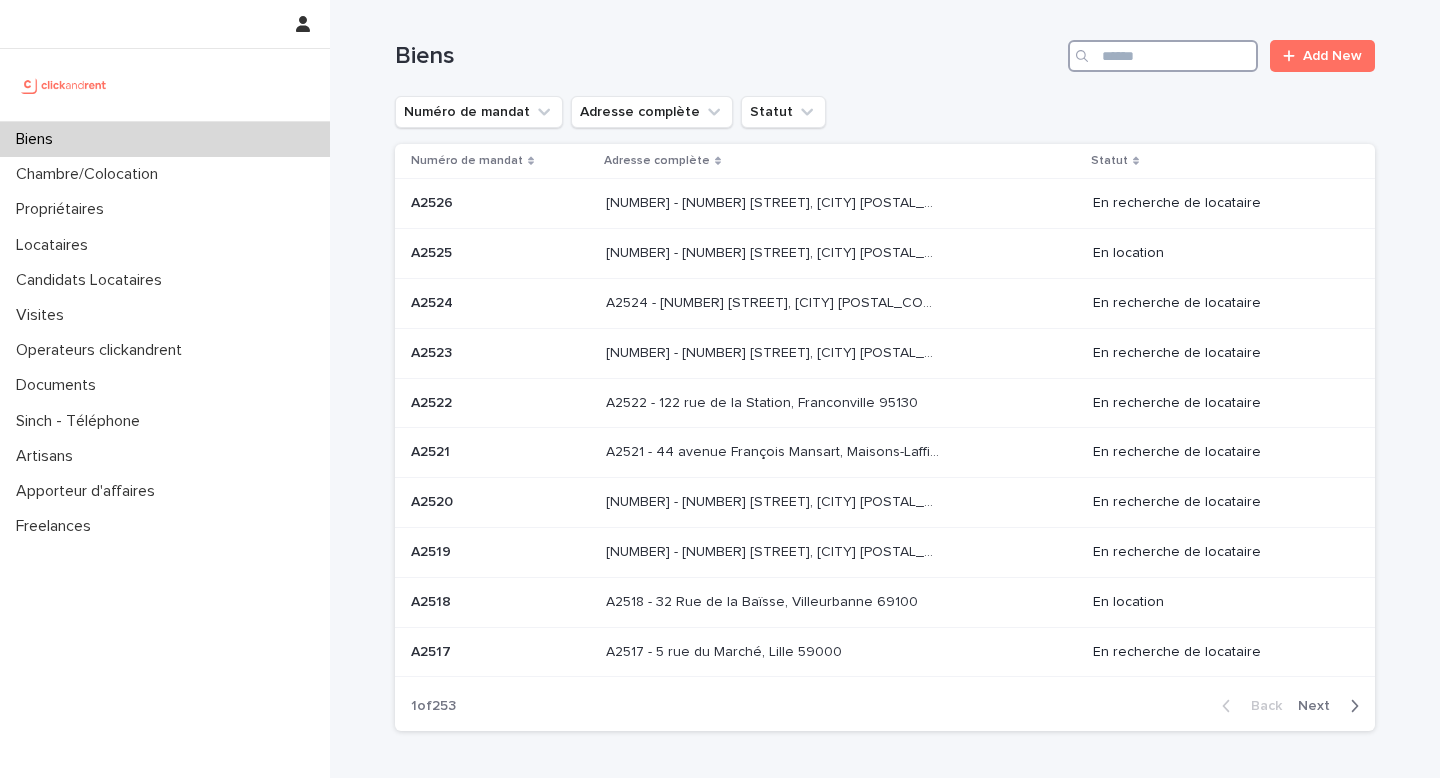 click at bounding box center [1163, 56] 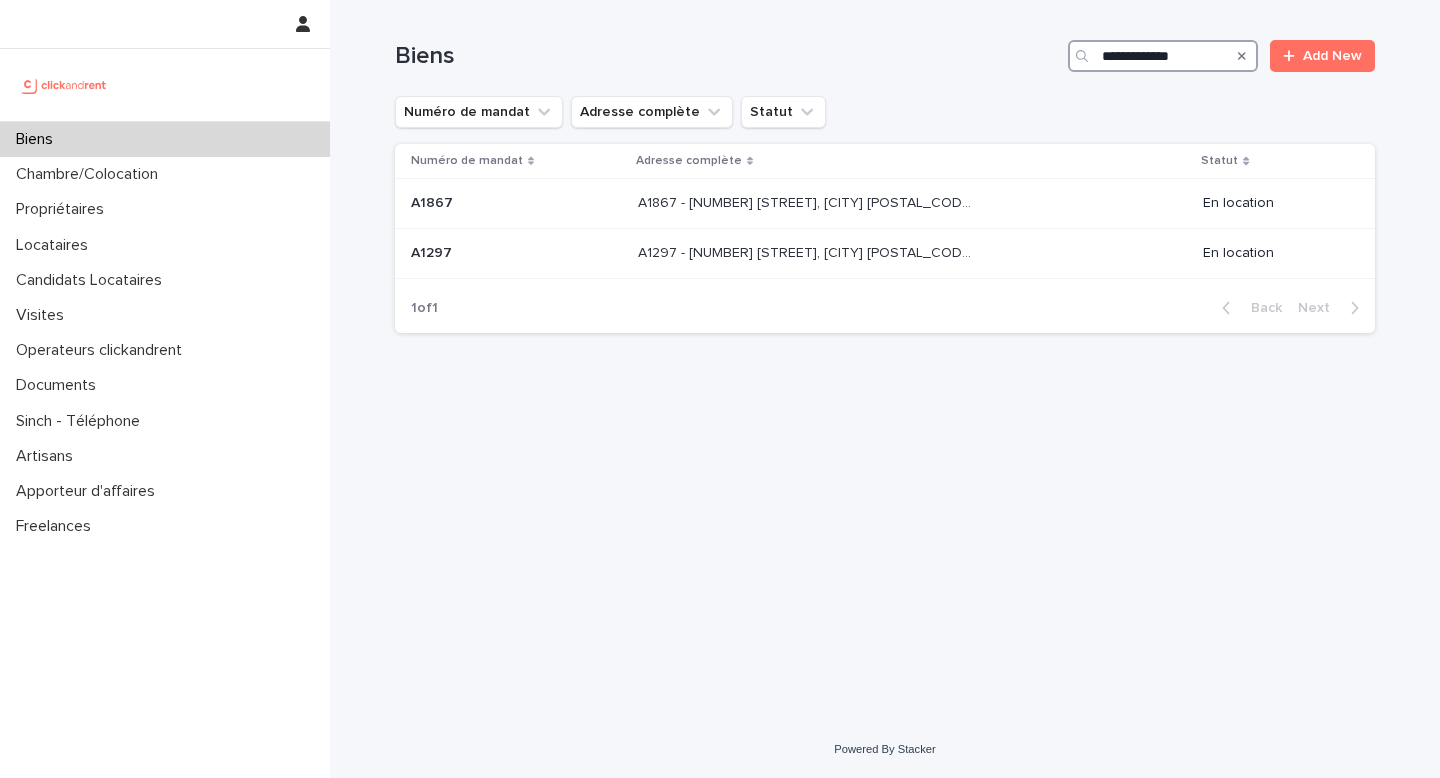 type on "**********" 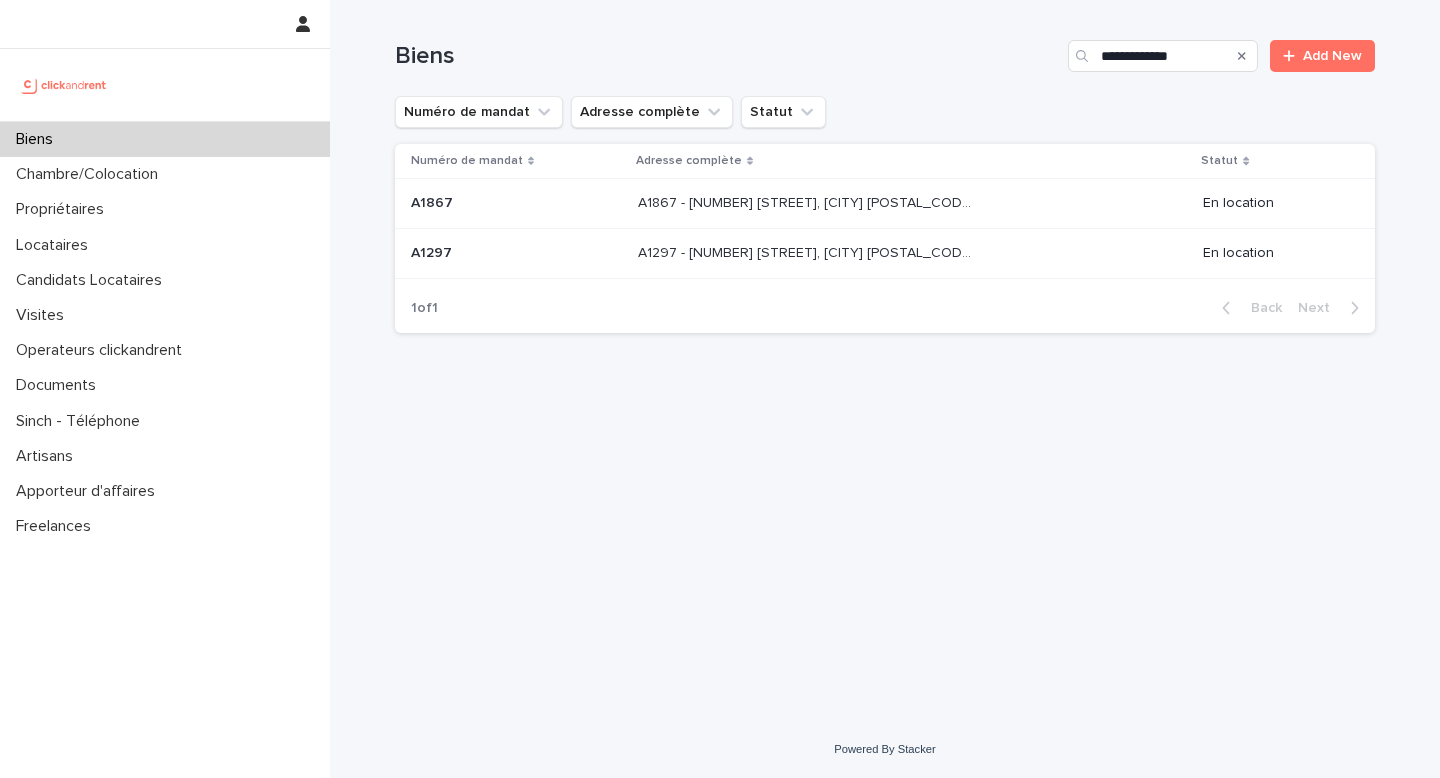 click at bounding box center (1242, 56) 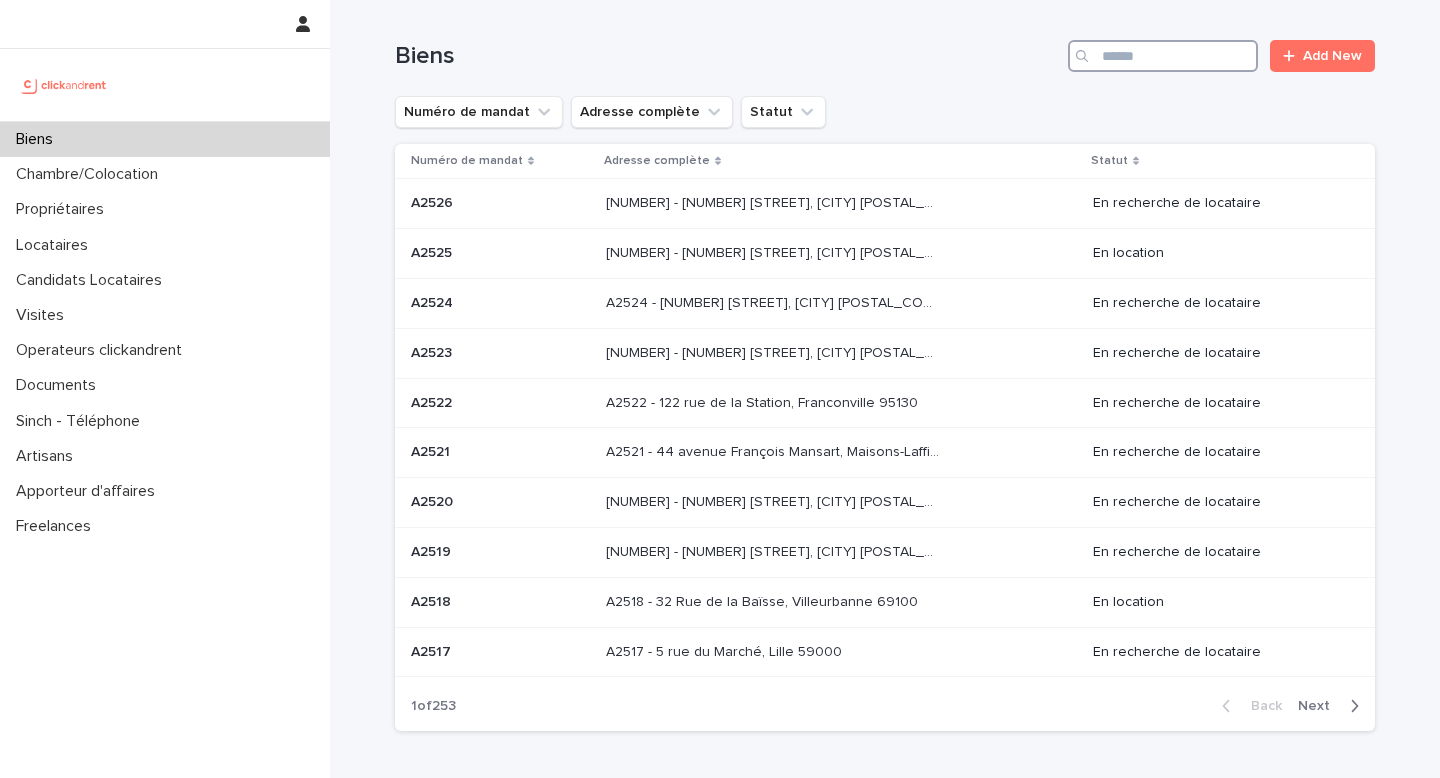 click at bounding box center [1163, 56] 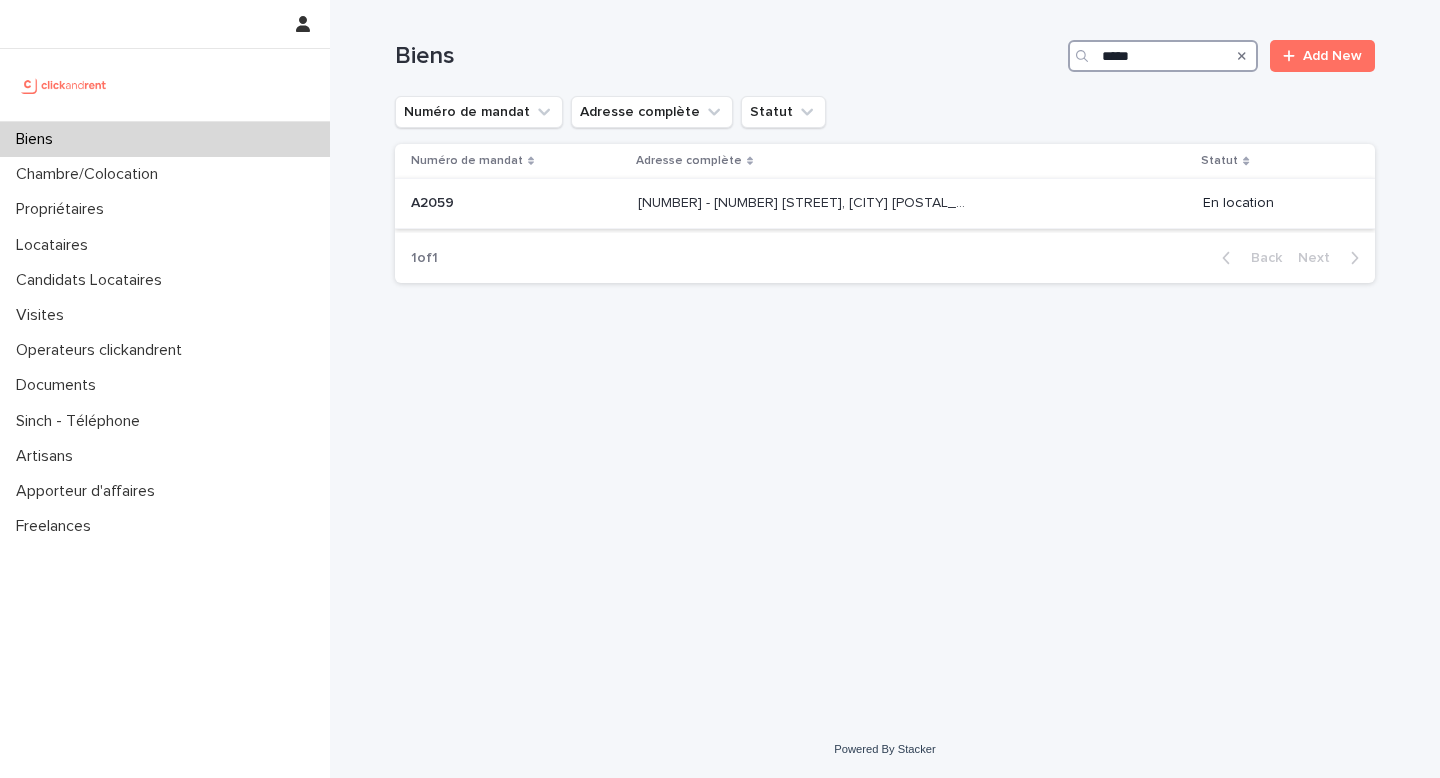 type on "*****" 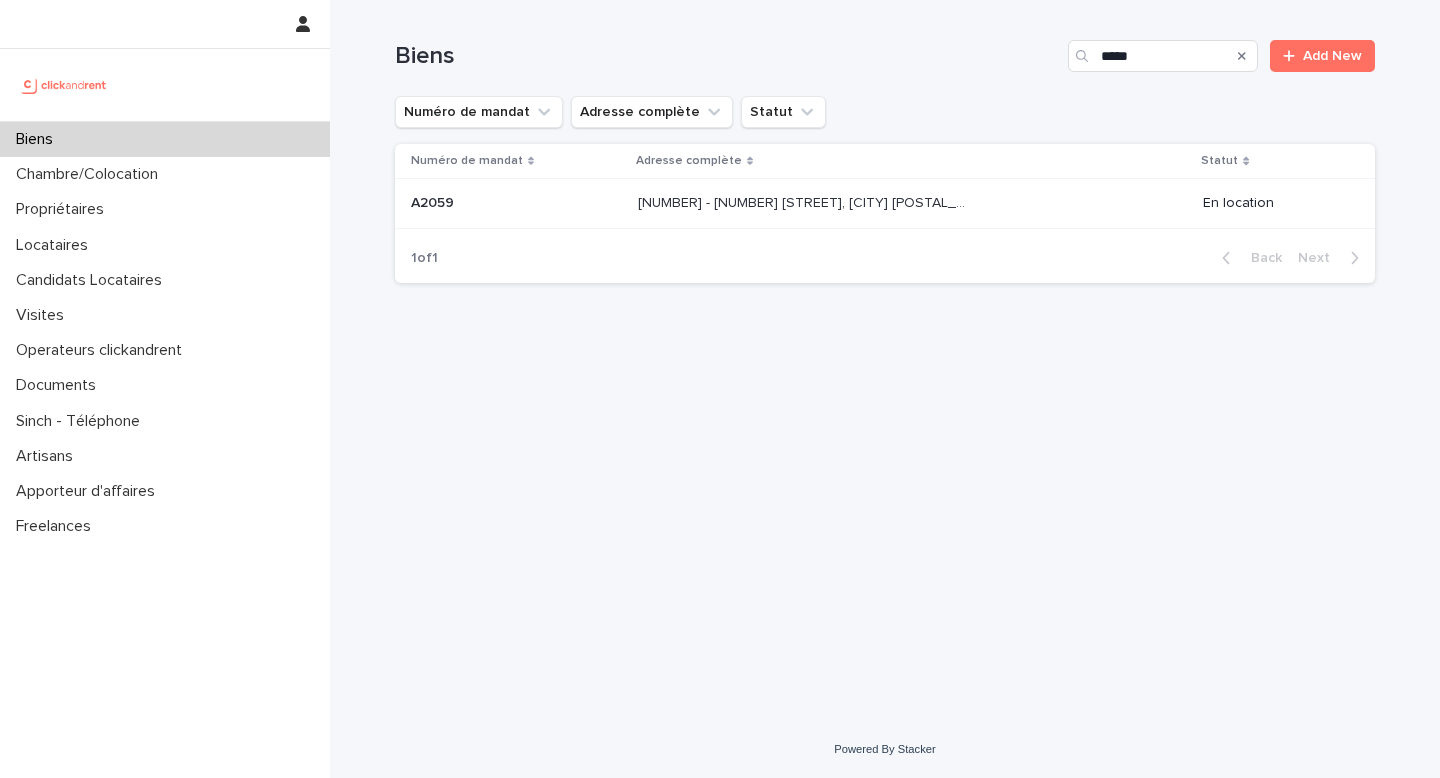 click on "A2059 - [NUMBER] [STREET], [CITY] [POSTAL_CODE] A2059 - [NUMBER] [STREET], [CITY] [POSTAL_CODE]" at bounding box center [912, 203] 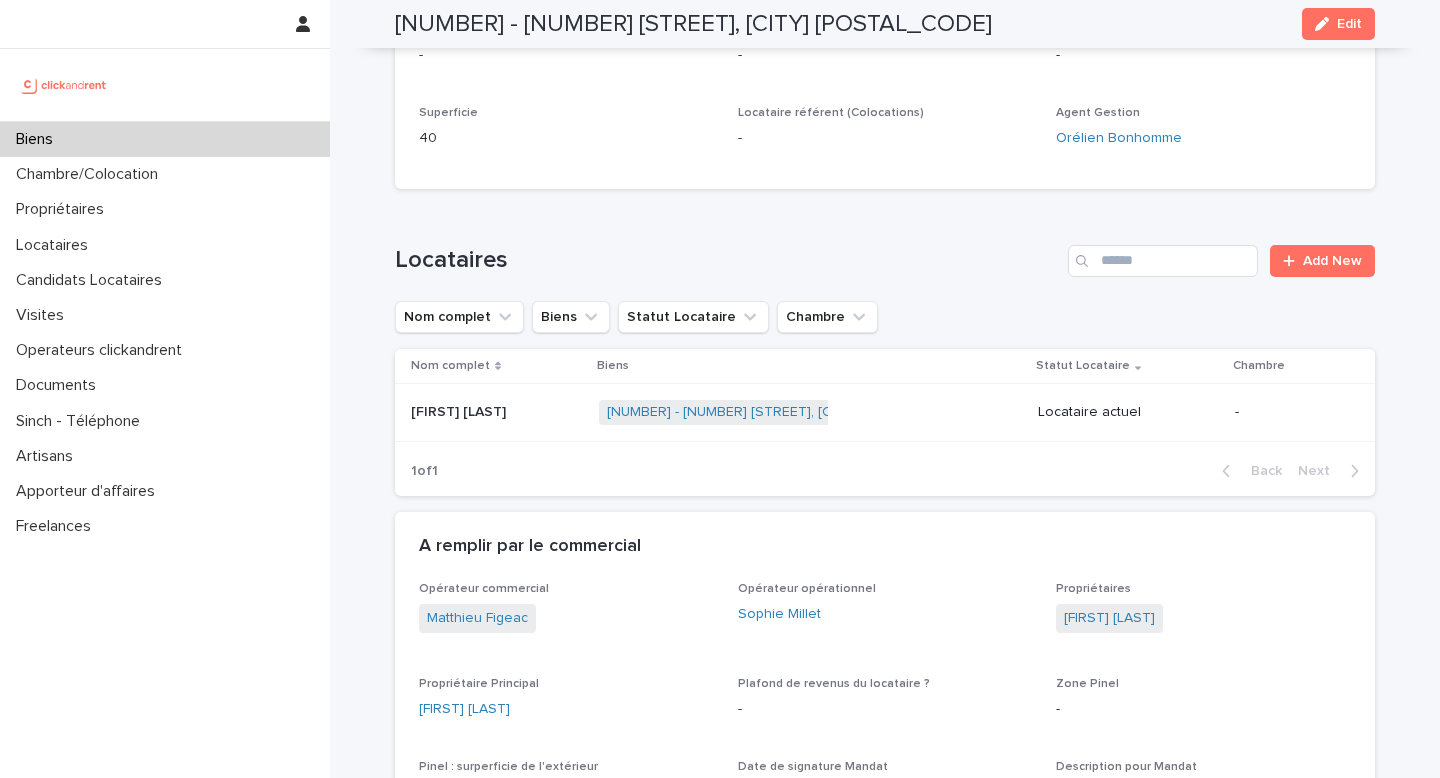 scroll, scrollTop: 384, scrollLeft: 0, axis: vertical 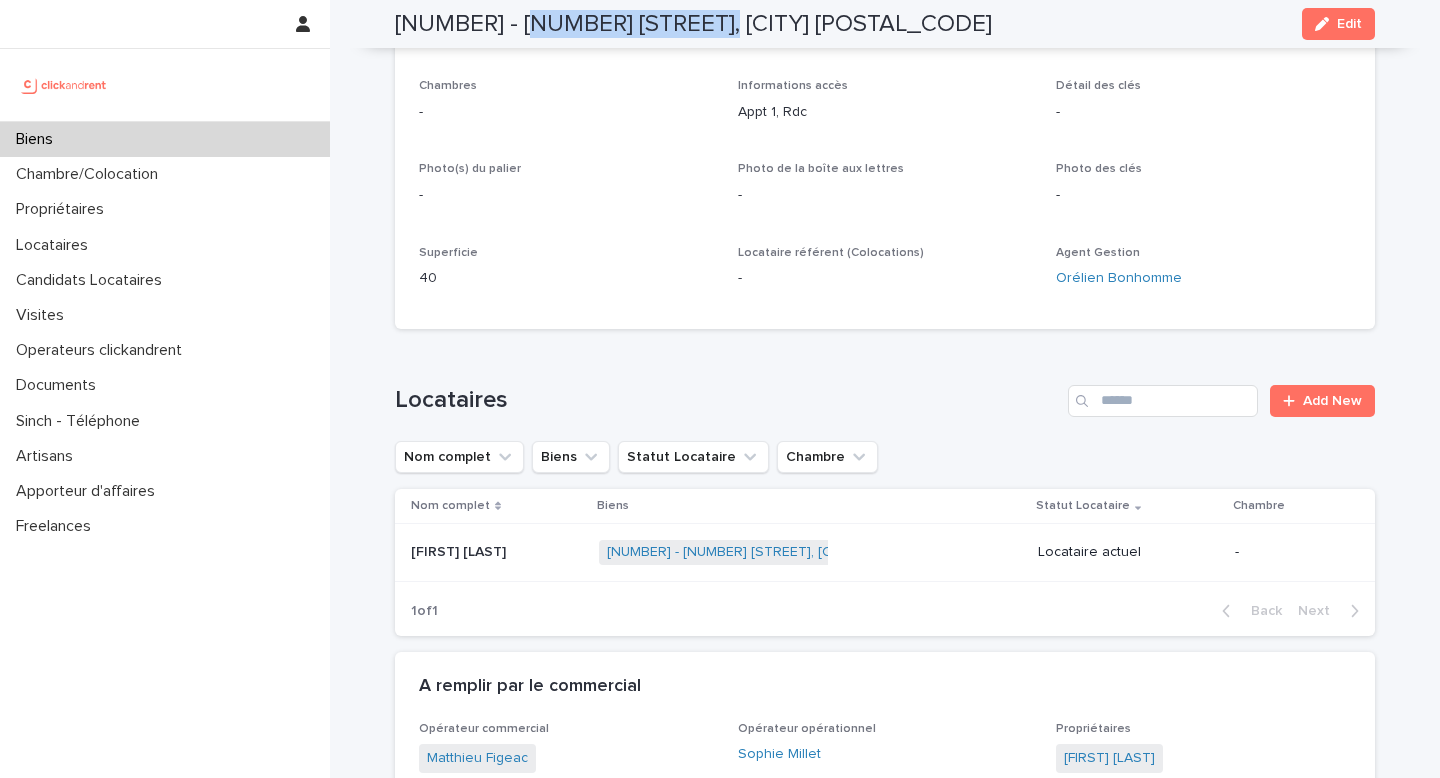 drag, startPoint x: 528, startPoint y: 19, endPoint x: 716, endPoint y: 21, distance: 188.01064 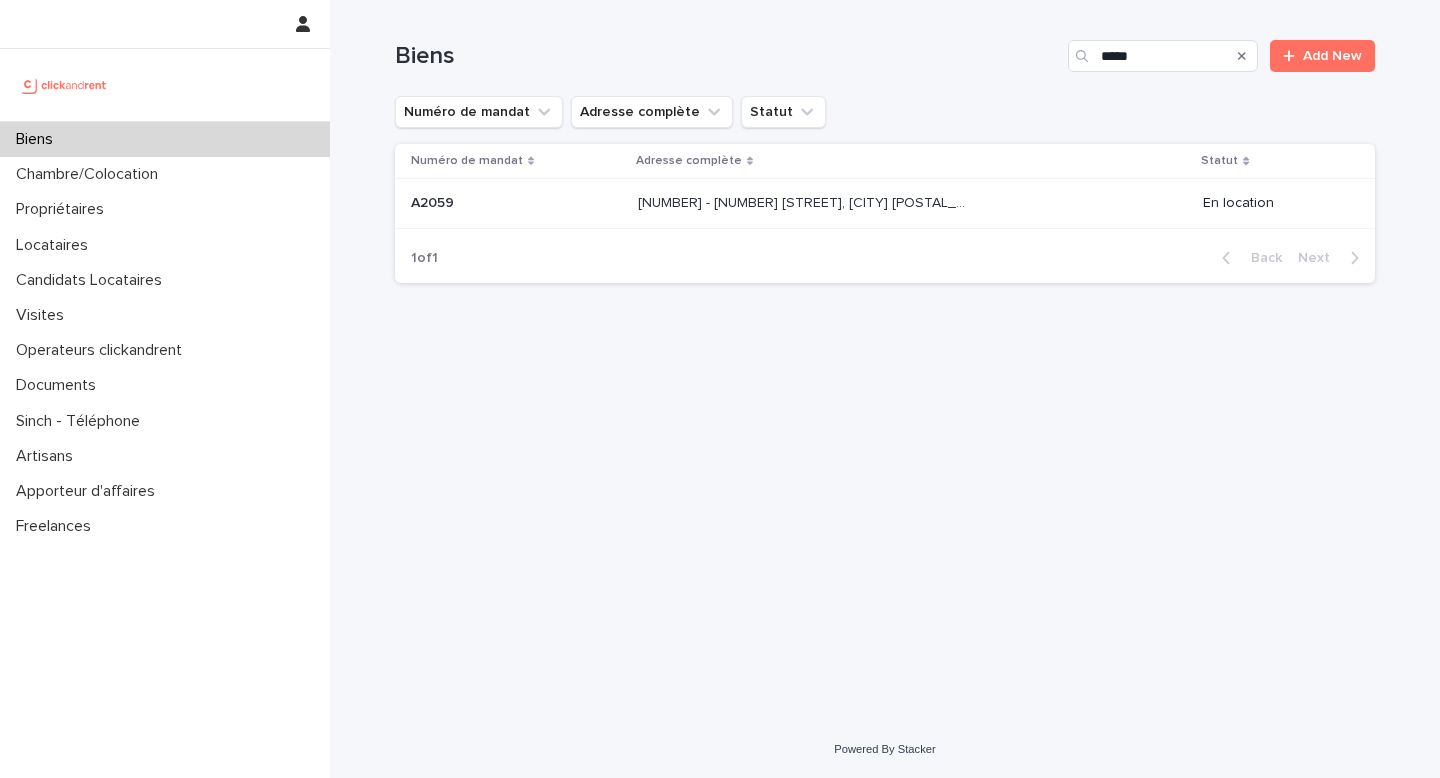 scroll, scrollTop: 0, scrollLeft: 0, axis: both 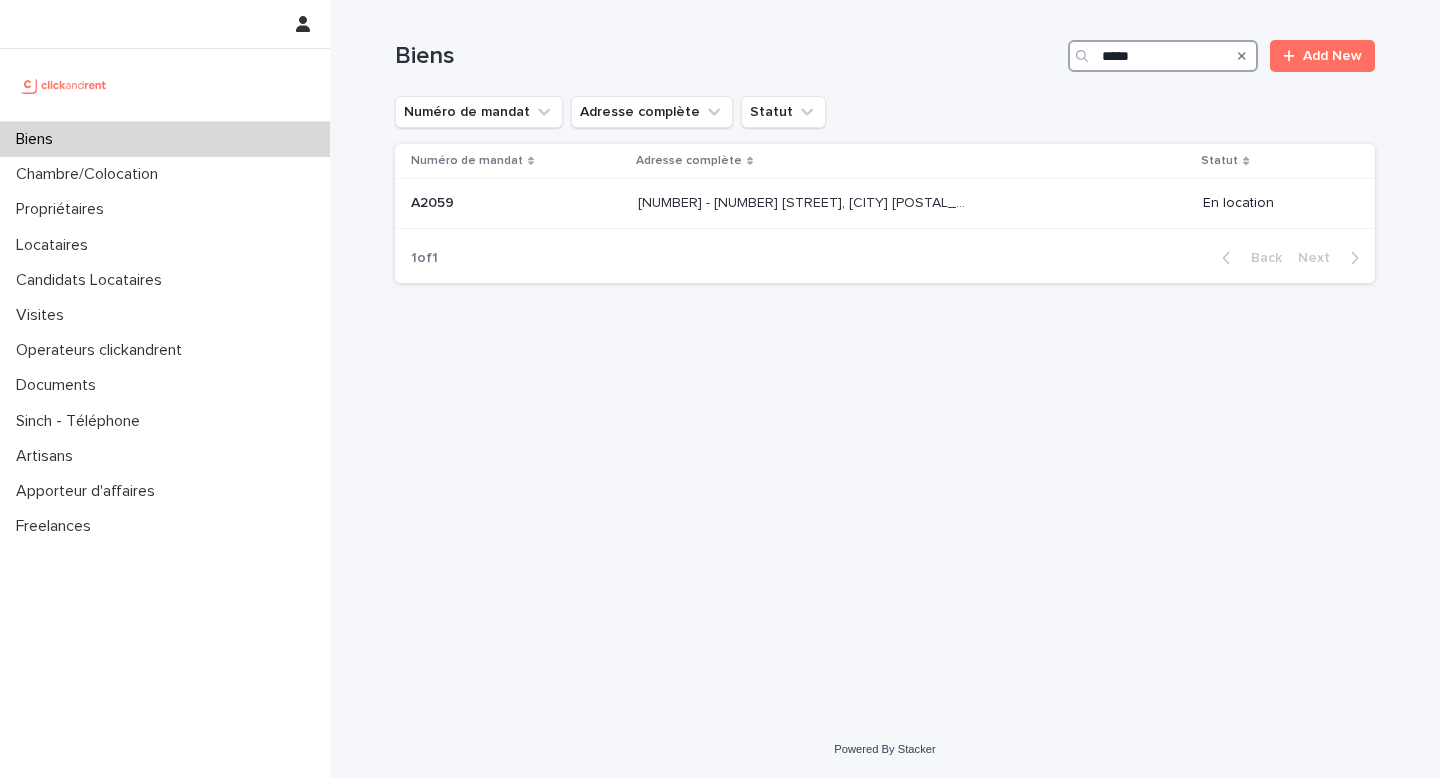click on "*****" at bounding box center [1163, 56] 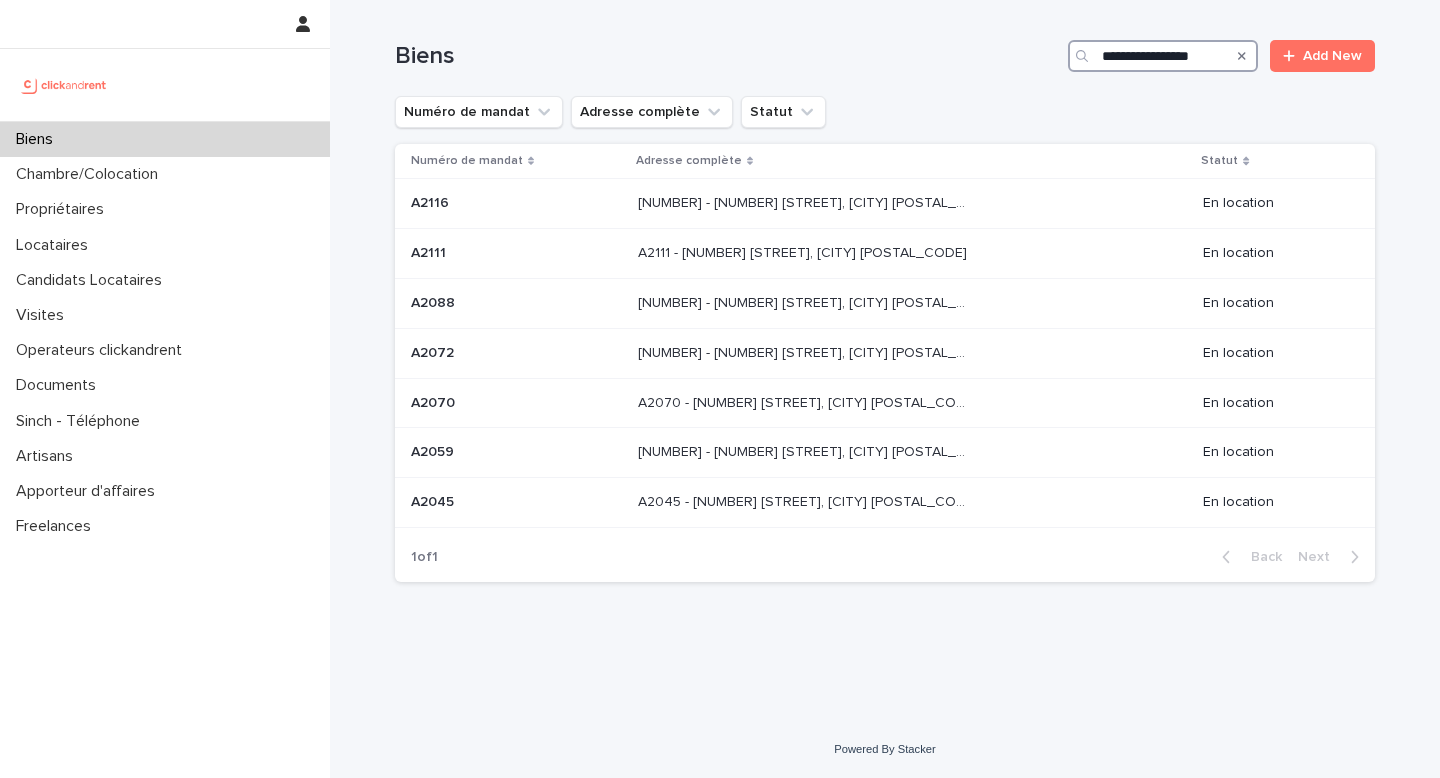 type on "**********" 